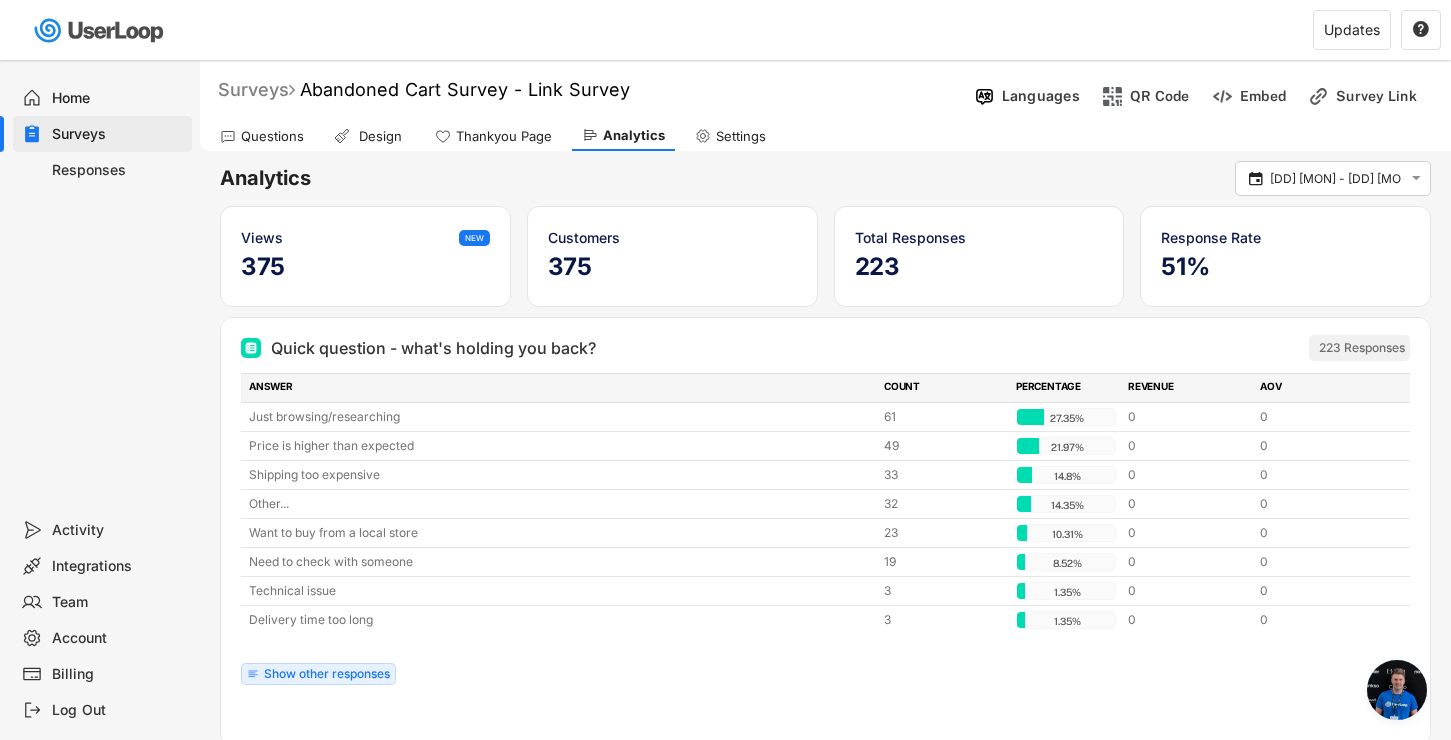 scroll, scrollTop: 0, scrollLeft: 0, axis: both 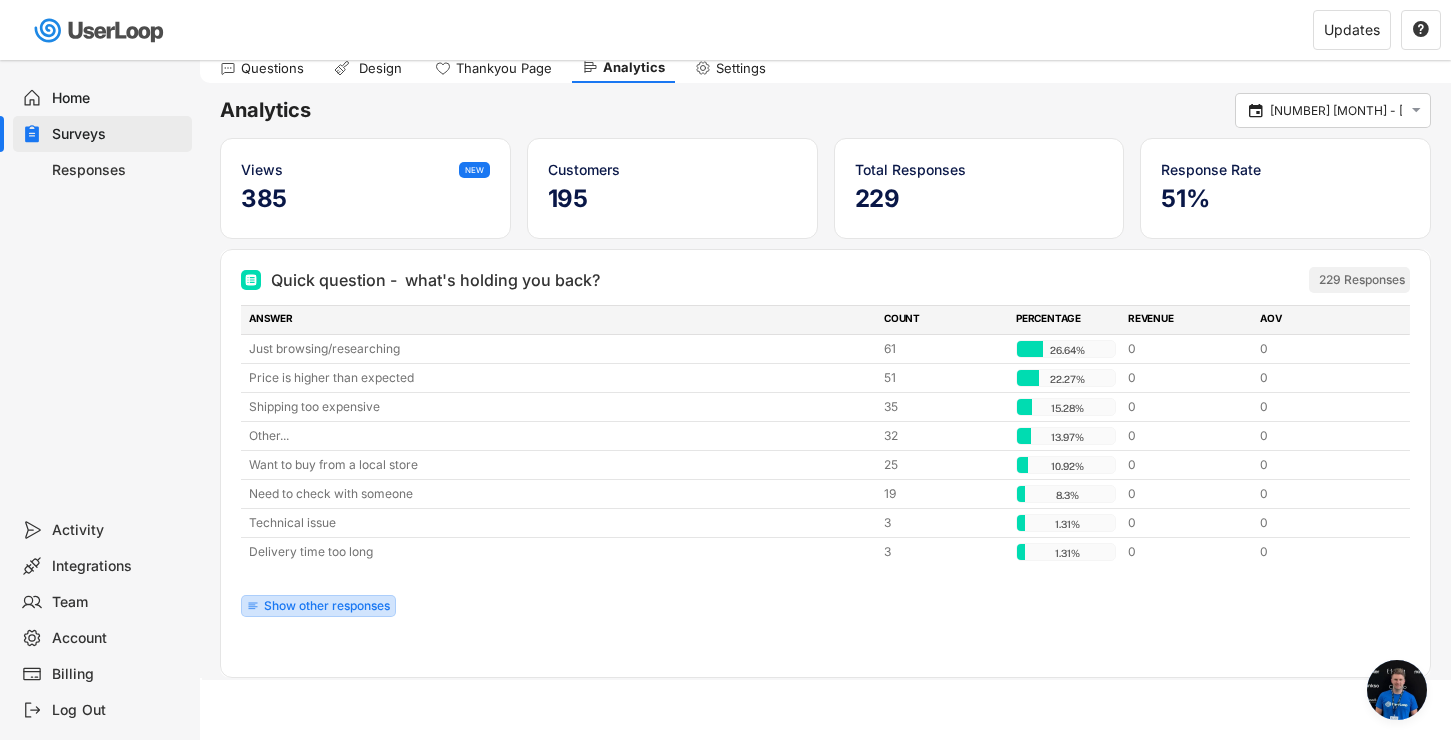 click on "Show other responses" at bounding box center (327, 606) 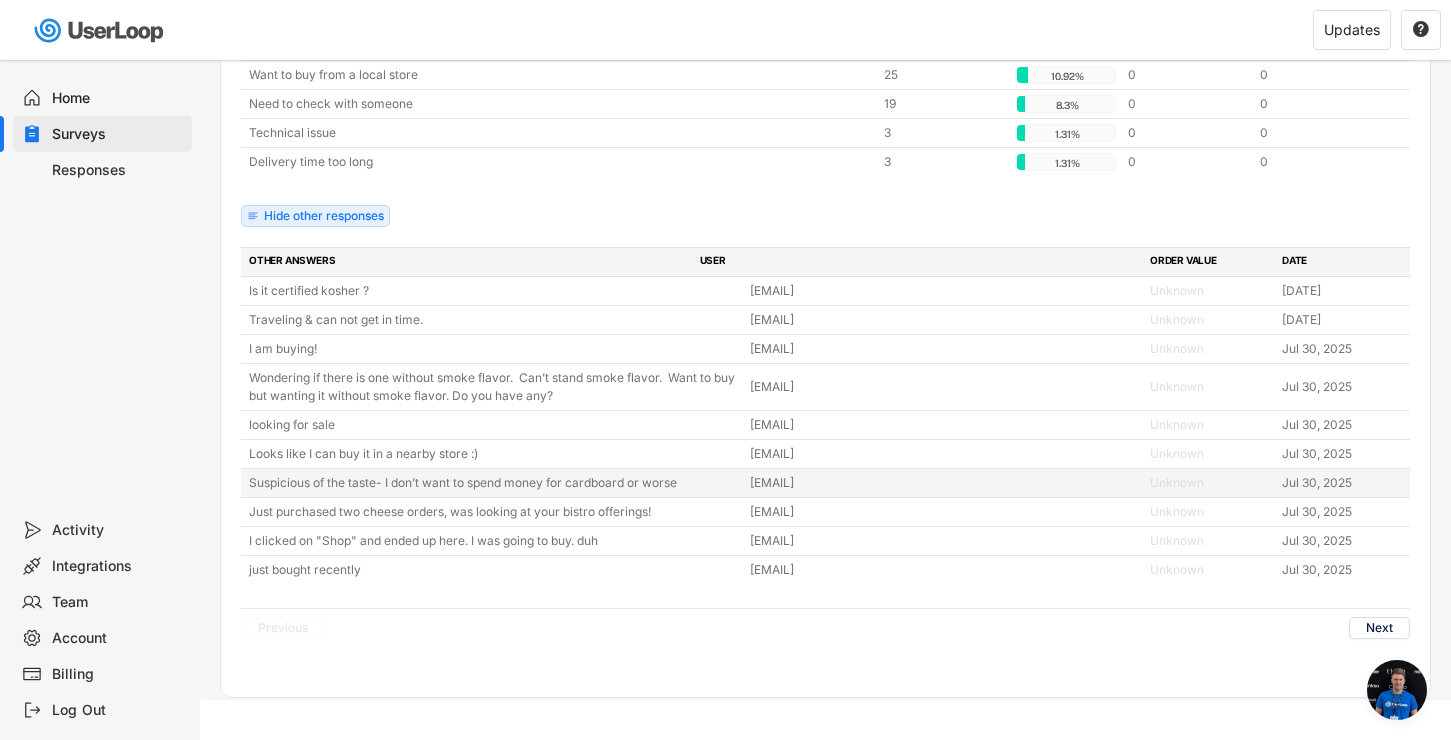 scroll, scrollTop: 461, scrollLeft: 0, axis: vertical 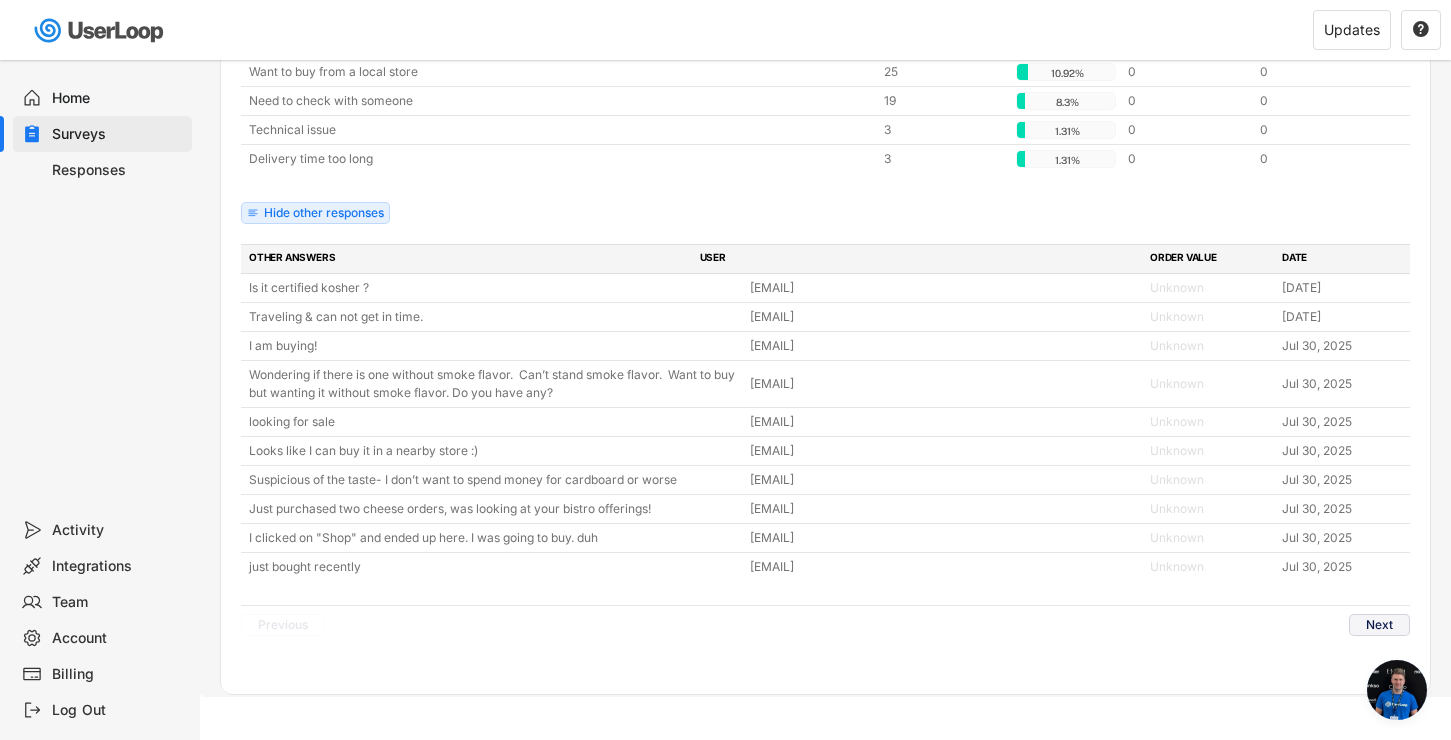 click on "Next" at bounding box center [1379, 625] 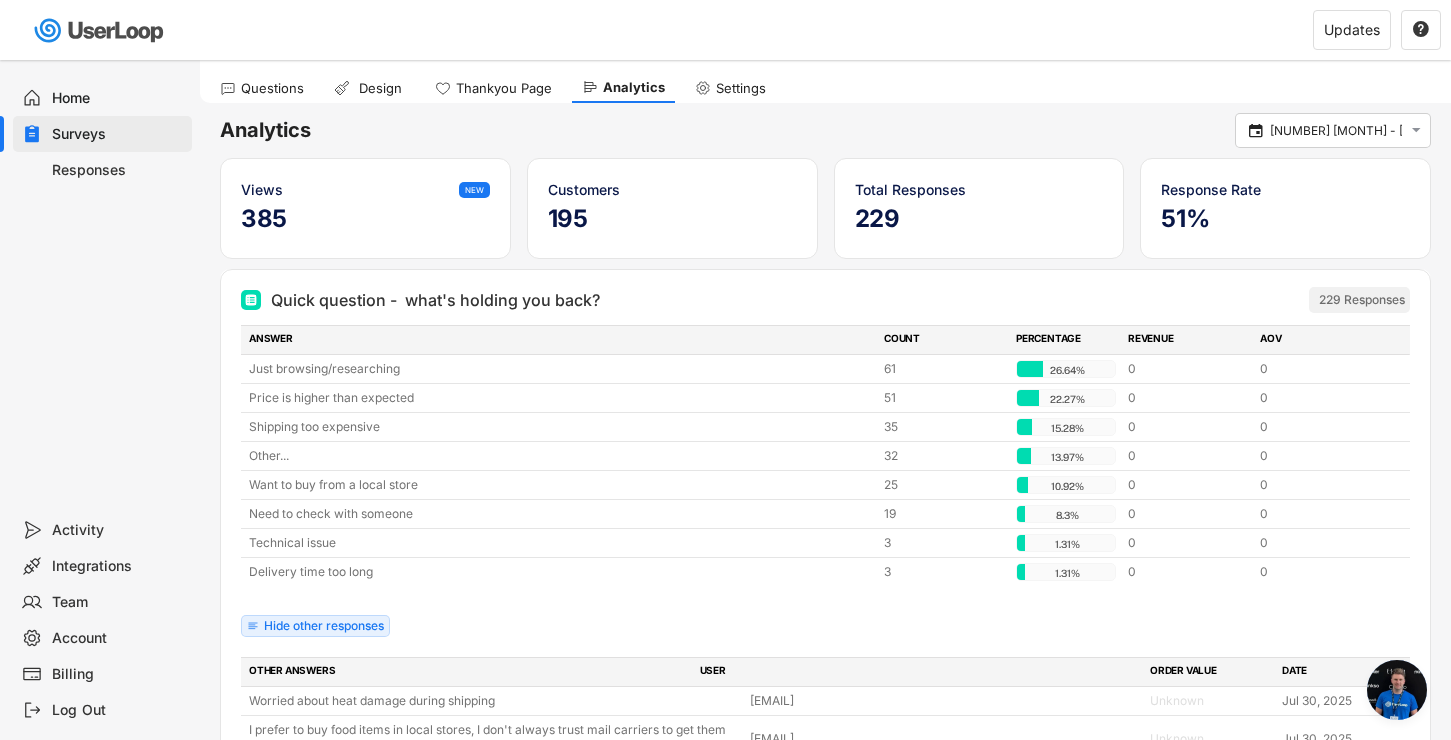 scroll, scrollTop: 0, scrollLeft: 0, axis: both 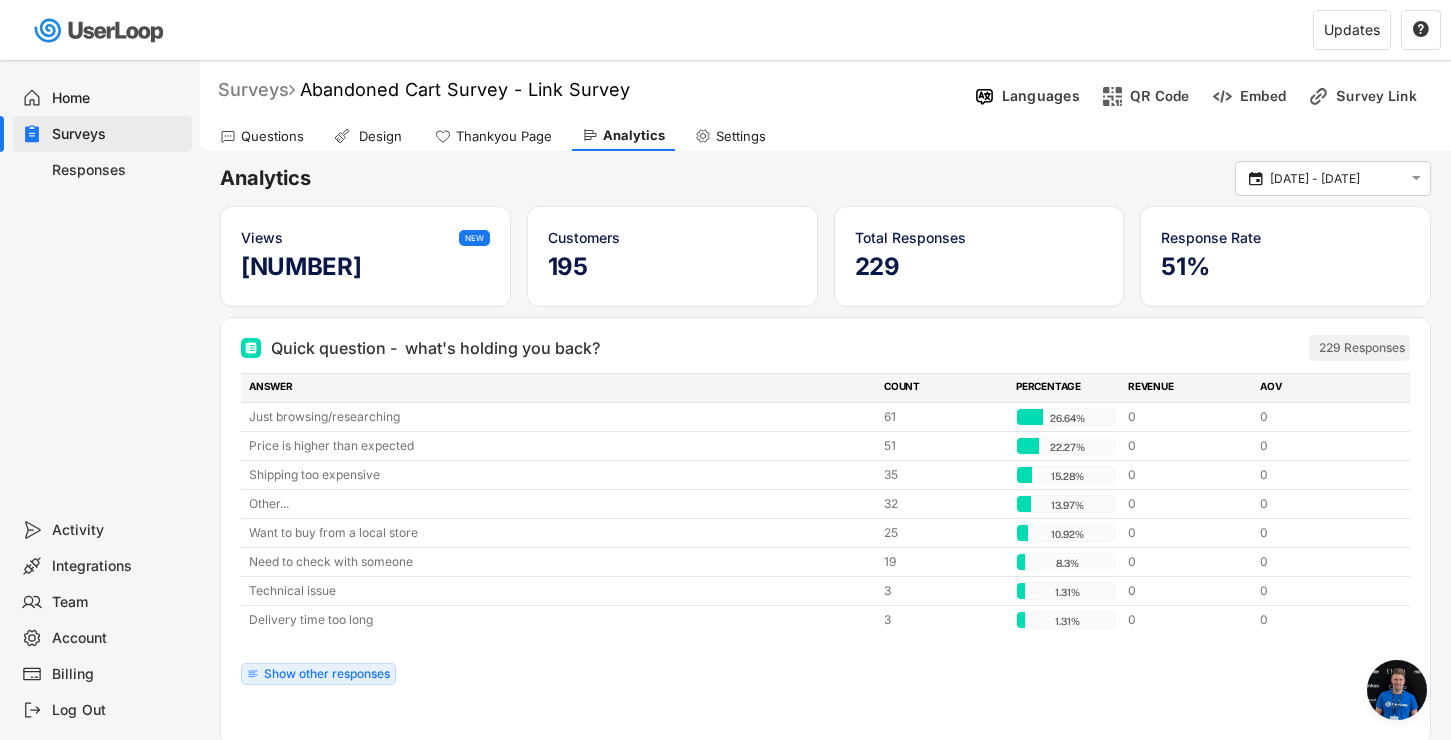 click on "Surveys" at bounding box center (256, 89) 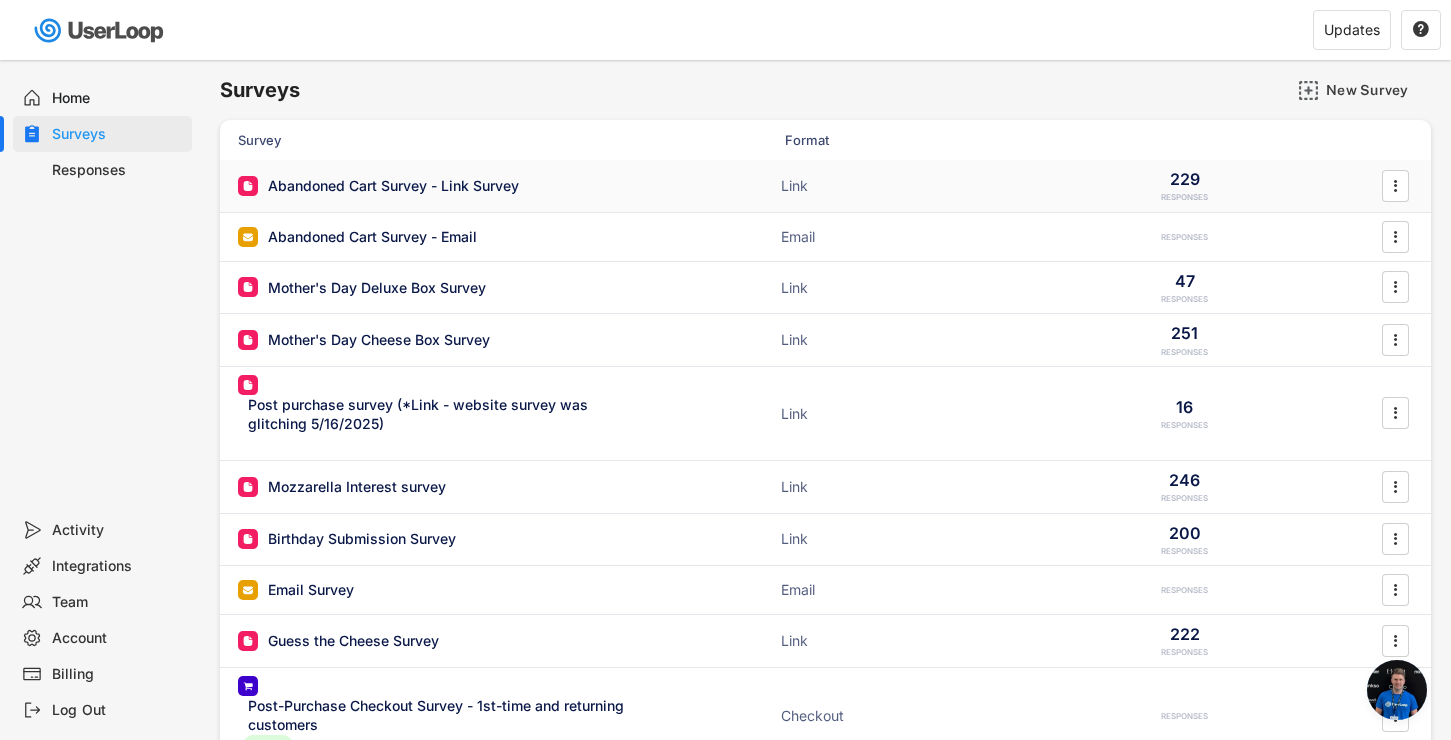 click on "Abandoned Cart Survey - Link Survey" at bounding box center (393, 186) 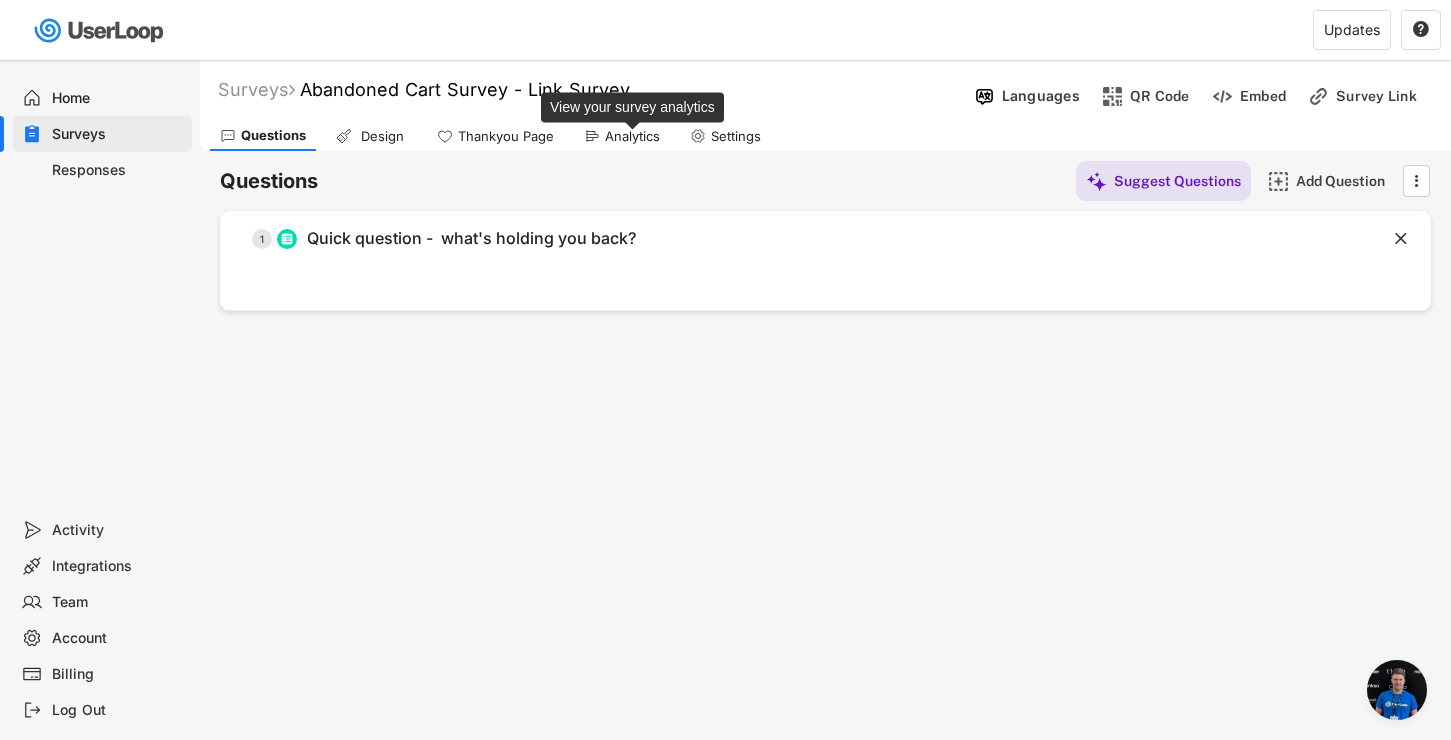 click on "Analytics" at bounding box center (632, 136) 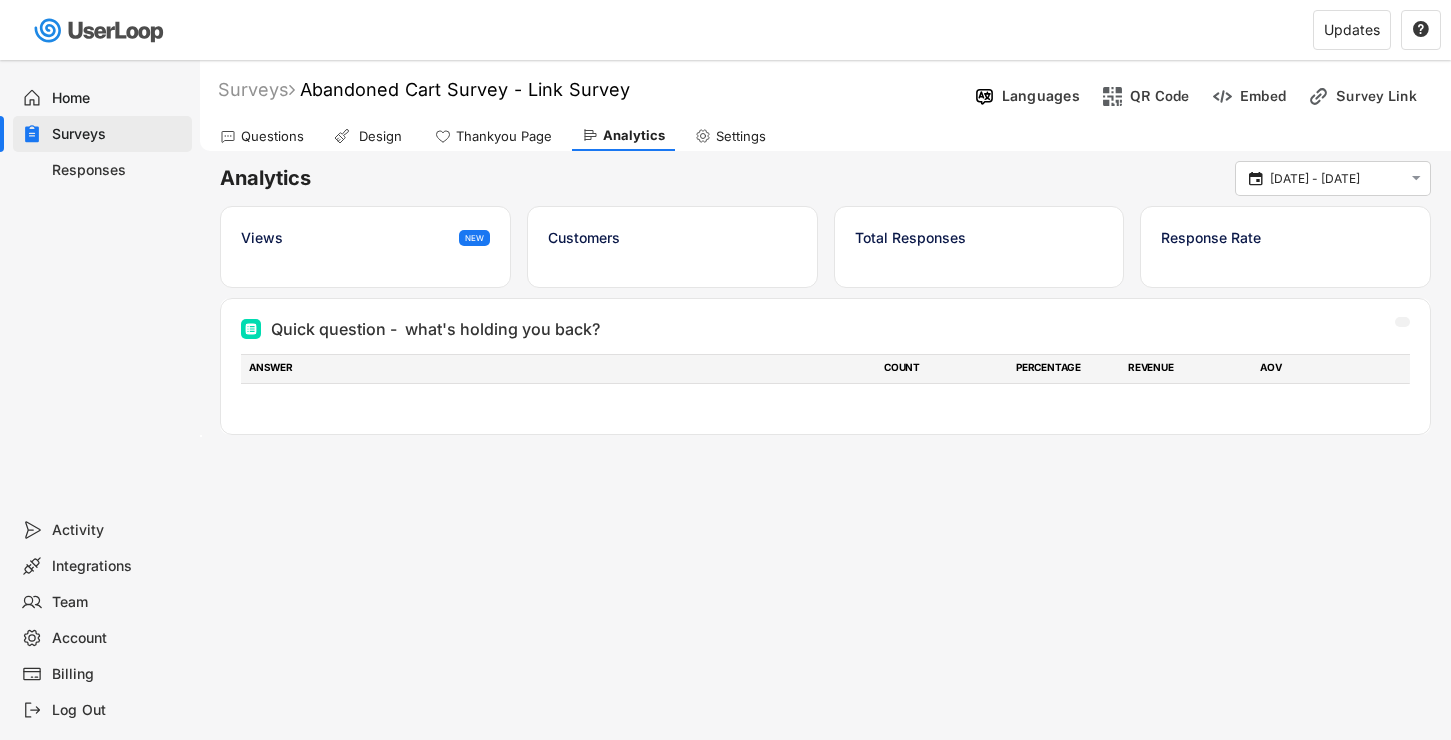 scroll, scrollTop: 0, scrollLeft: 0, axis: both 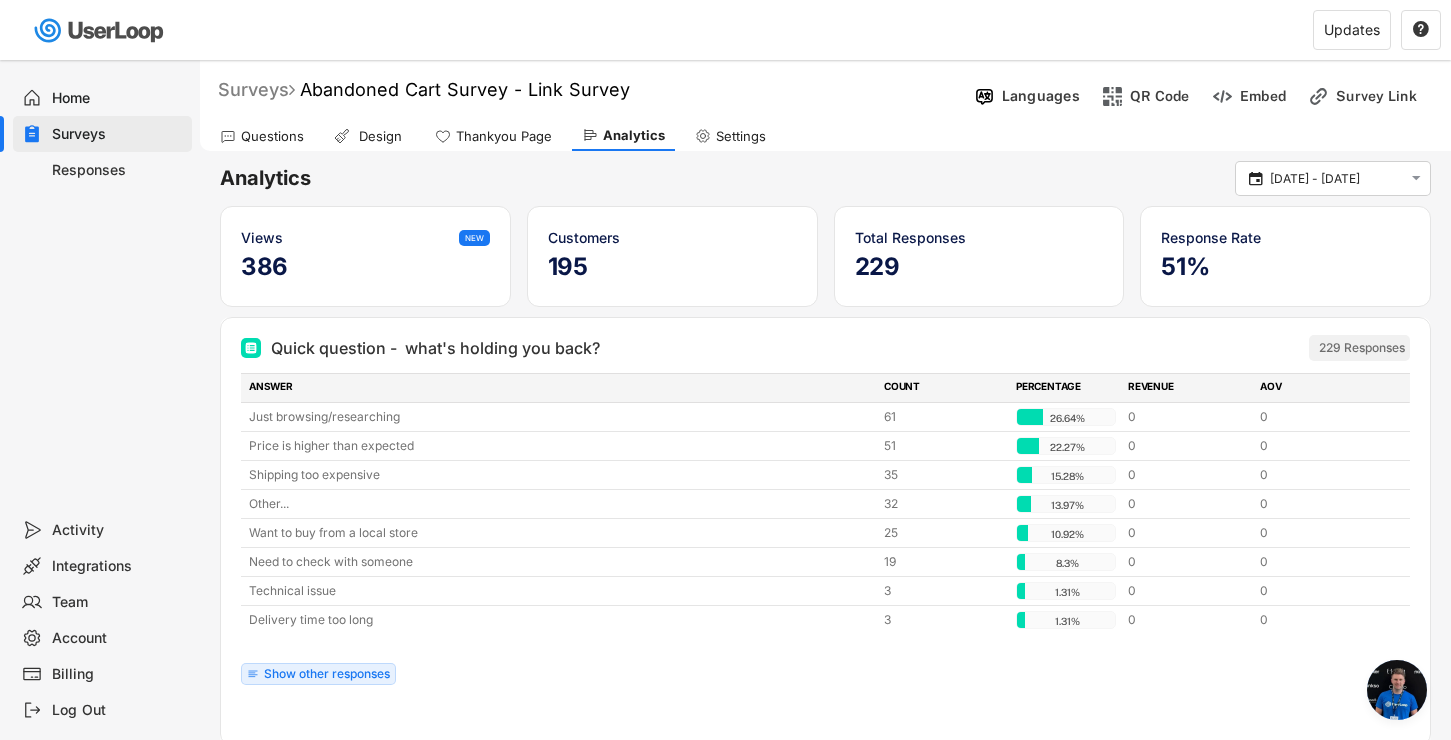 click on "Surveys" at bounding box center (256, 89) 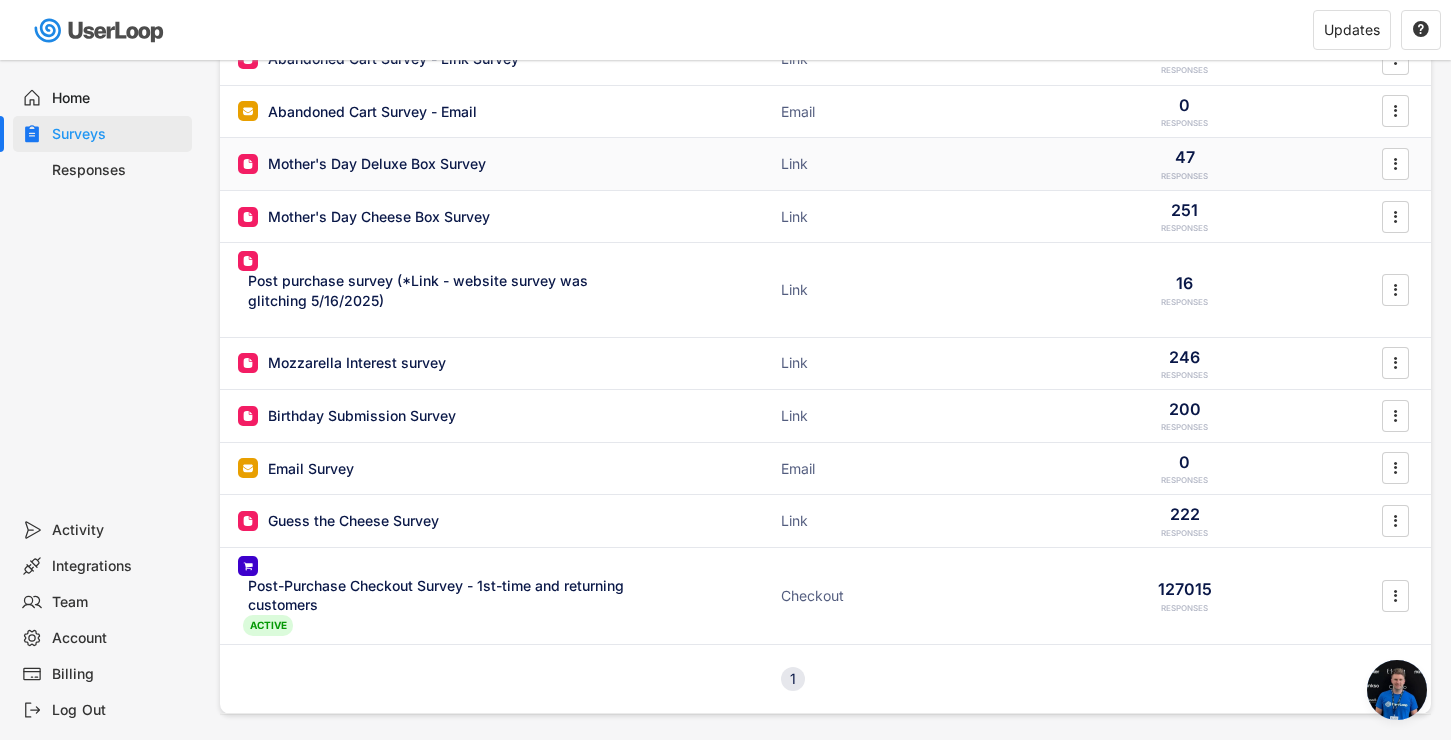 scroll, scrollTop: 137, scrollLeft: 0, axis: vertical 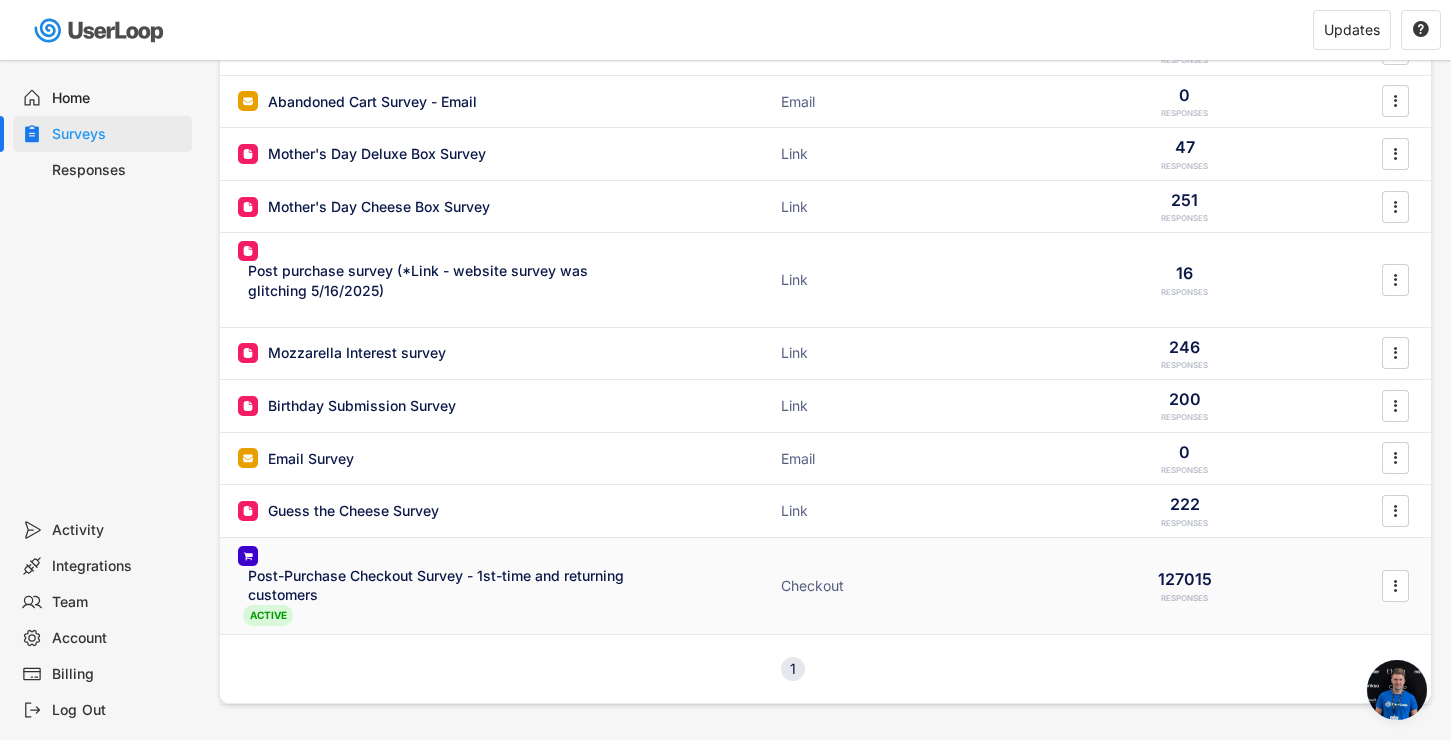 click on "Post-Purchase Checkout Survey - 1st-time and returning customers" at bounding box center [443, 585] 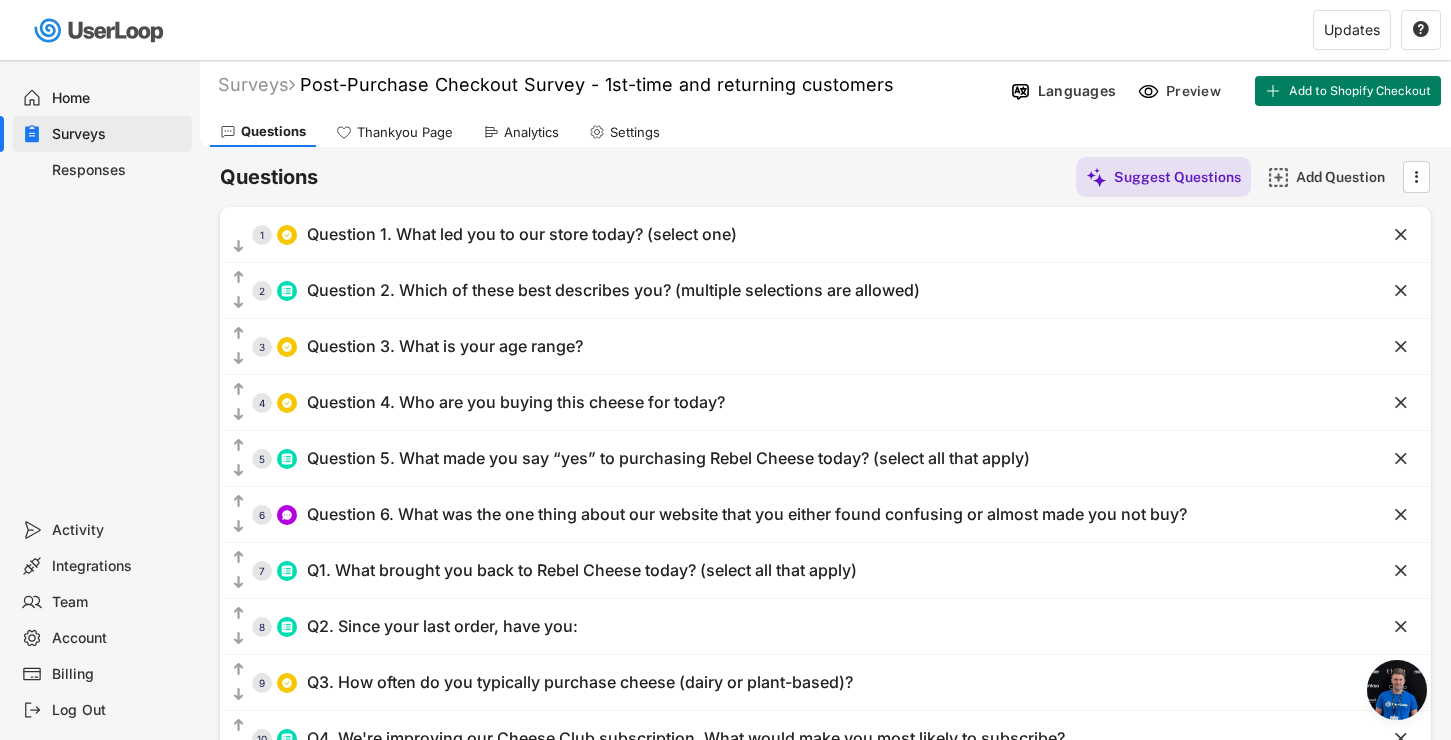 scroll, scrollTop: 0, scrollLeft: 0, axis: both 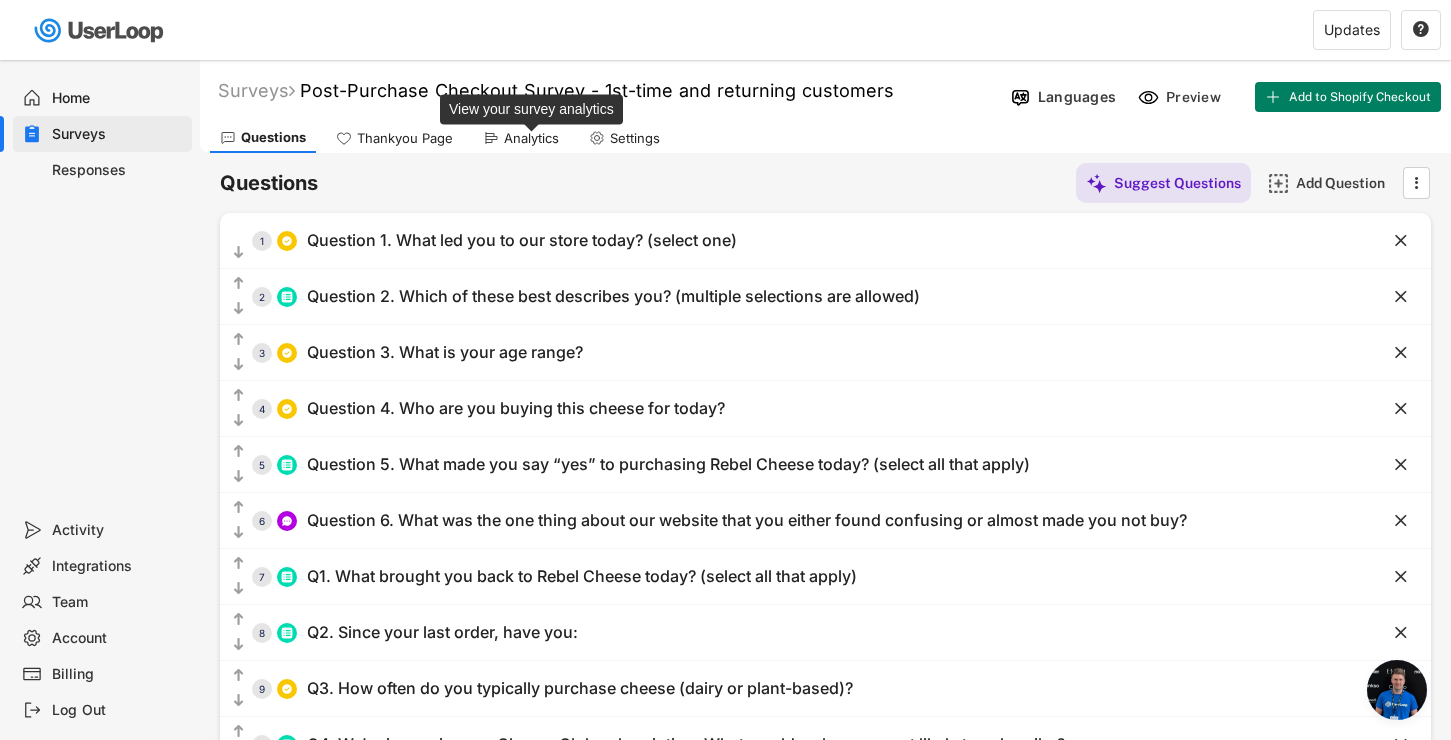 click on "Analytics" at bounding box center [531, 138] 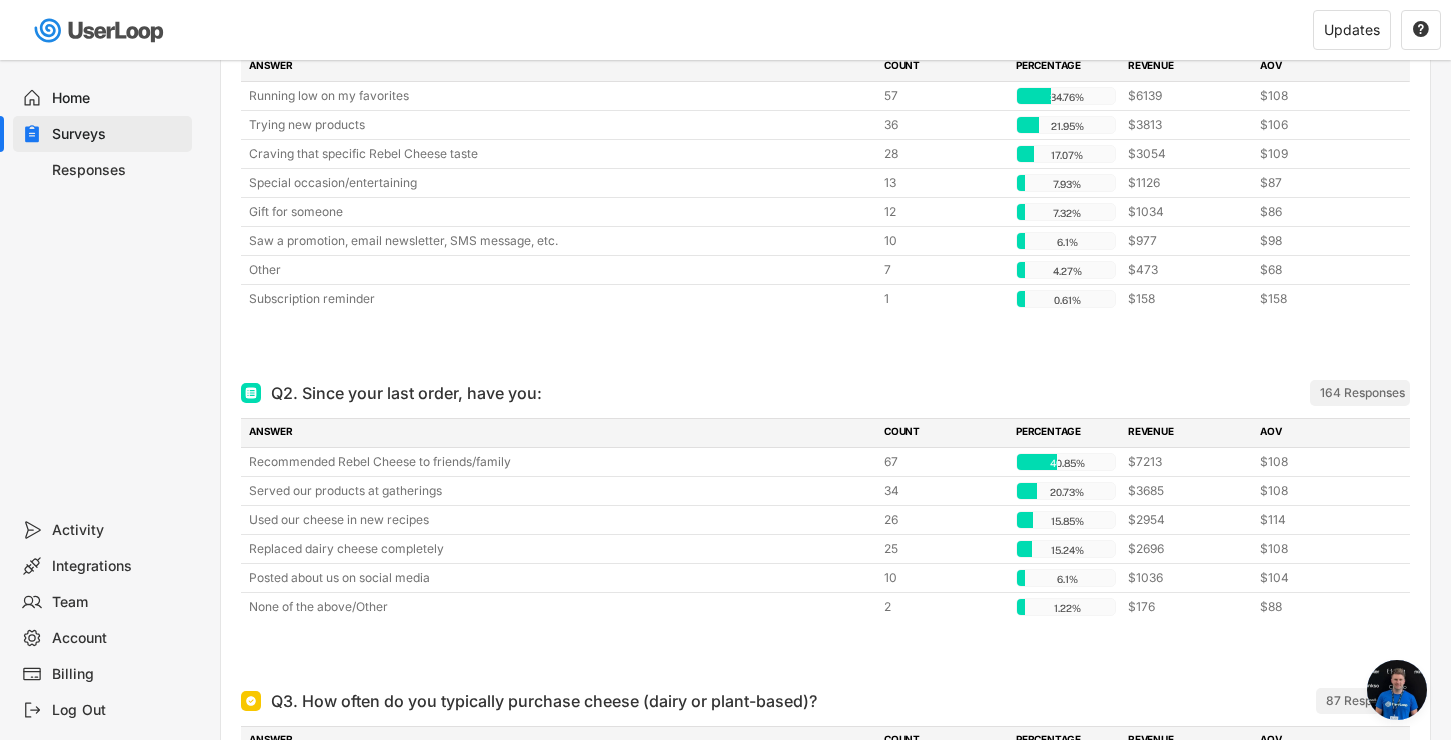 scroll, scrollTop: 4697, scrollLeft: 0, axis: vertical 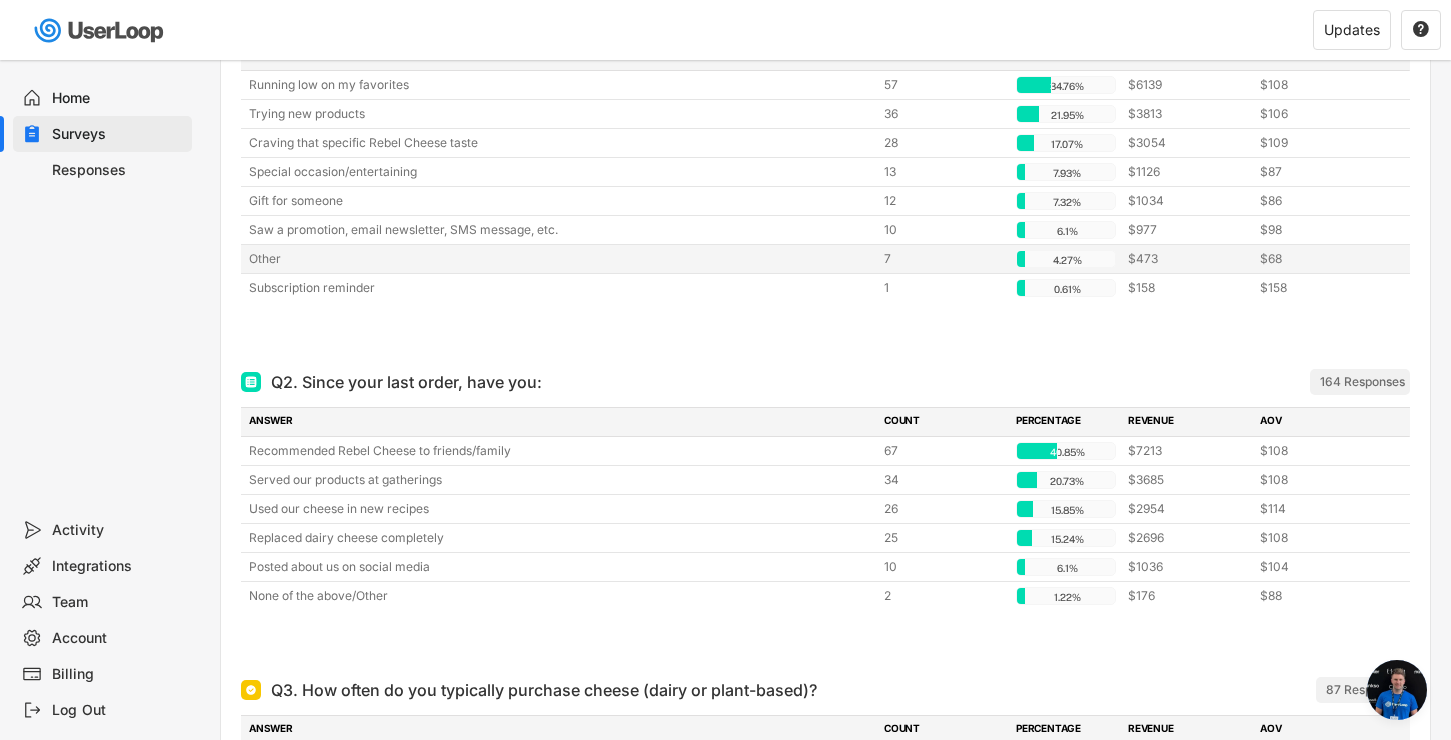 click on "Other" at bounding box center (560, 259) 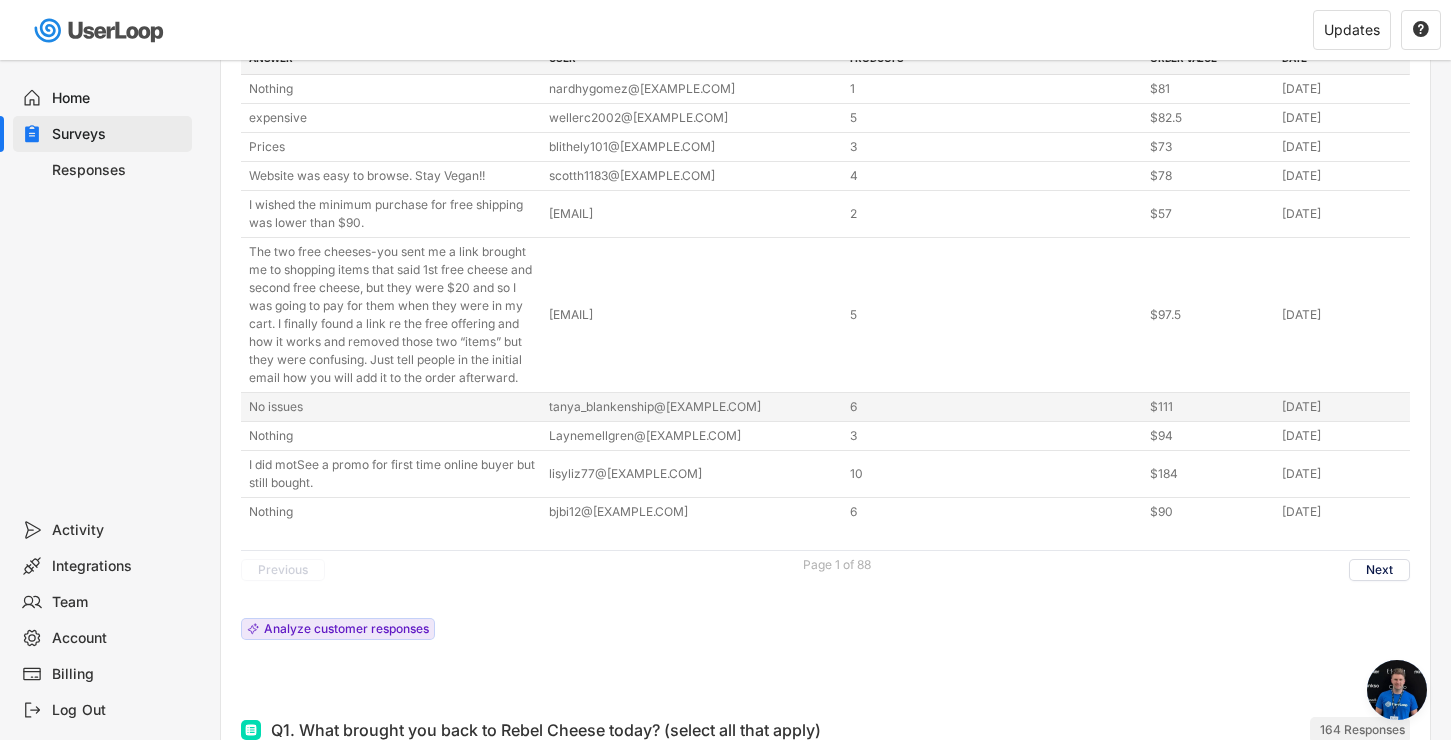 scroll, scrollTop: 3991, scrollLeft: 0, axis: vertical 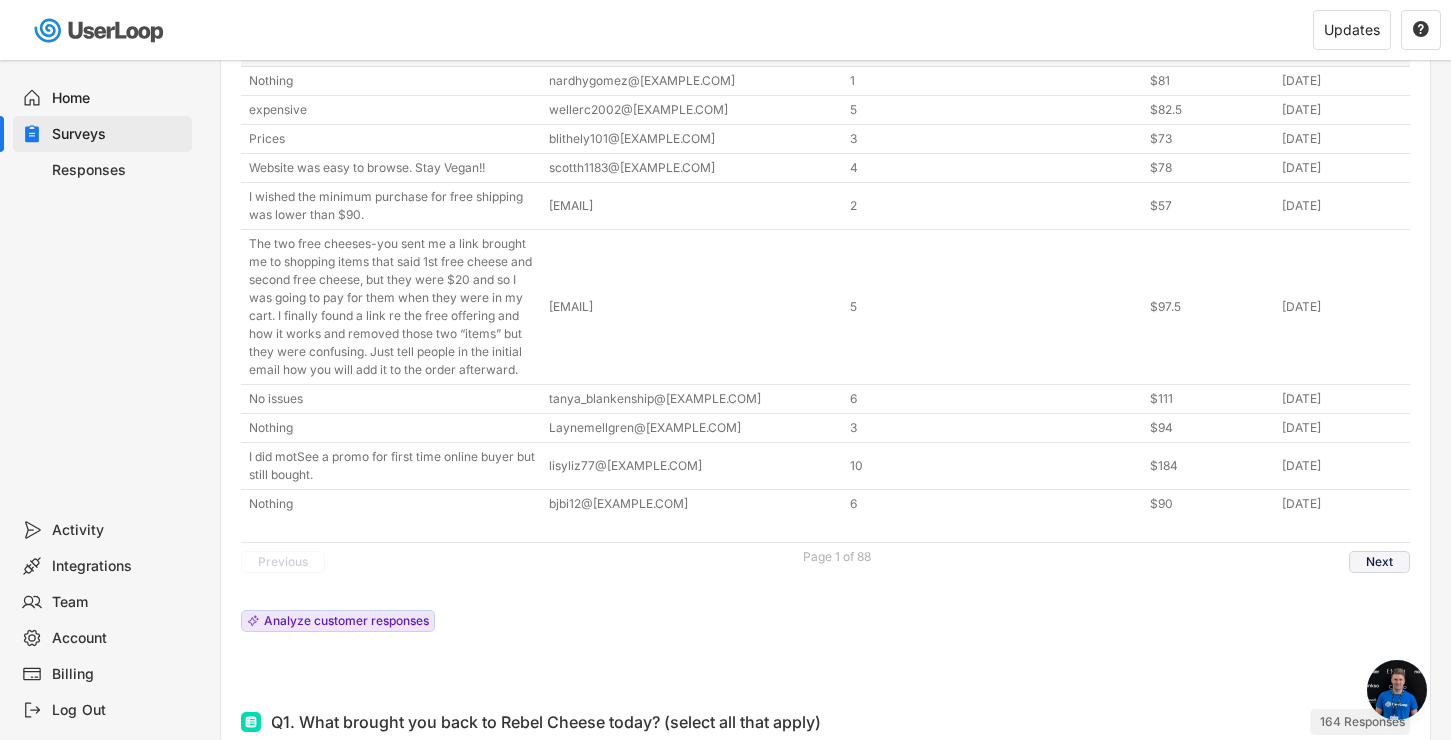 click on "Next" at bounding box center (1379, 562) 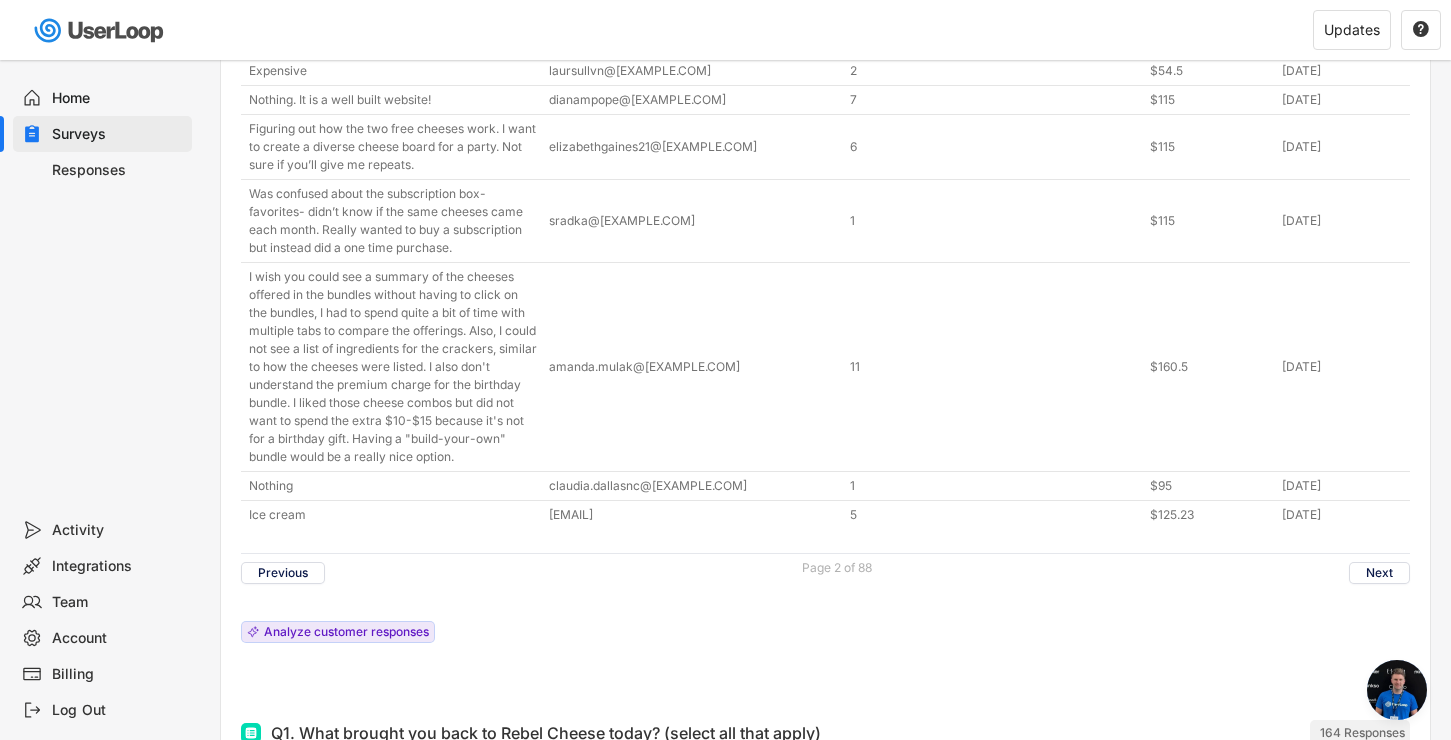 scroll, scrollTop: 4096, scrollLeft: 0, axis: vertical 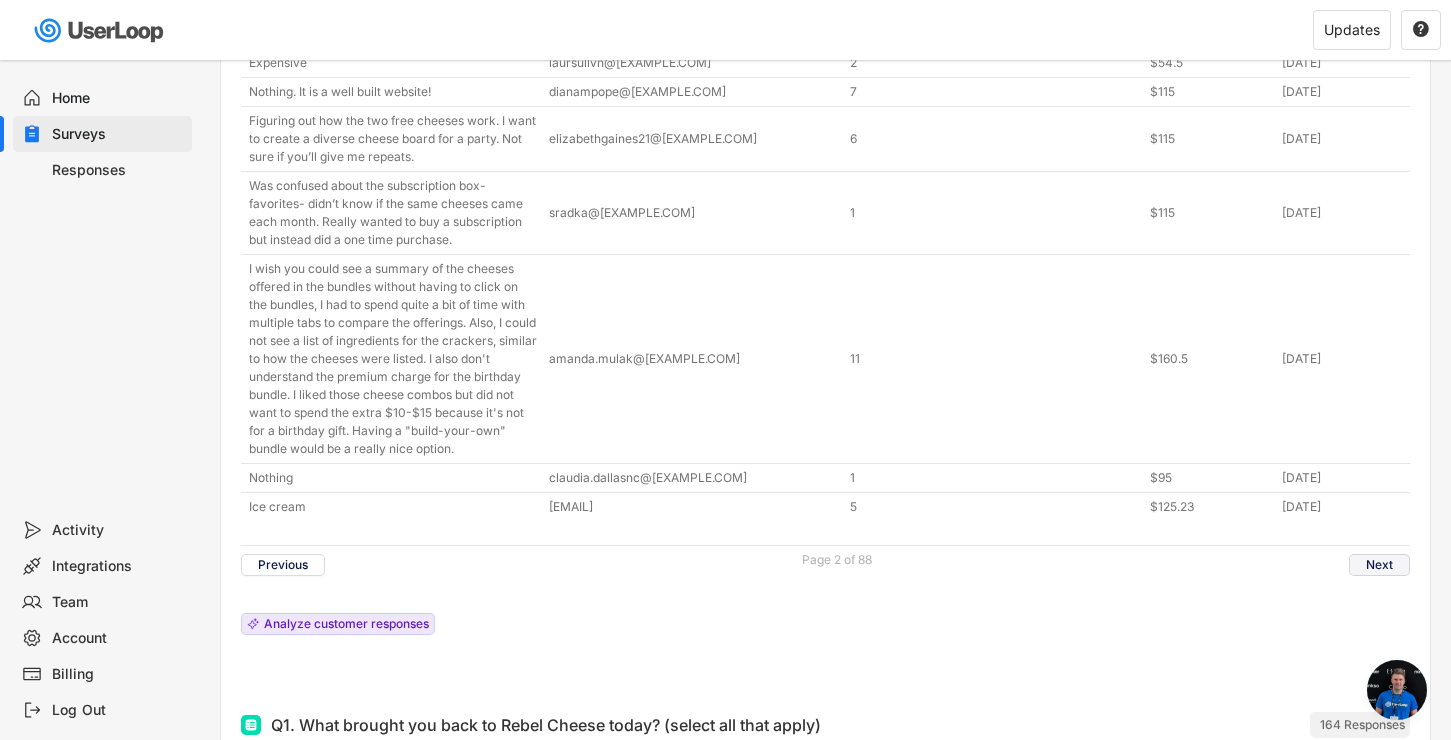 click on "Next" at bounding box center (1379, 565) 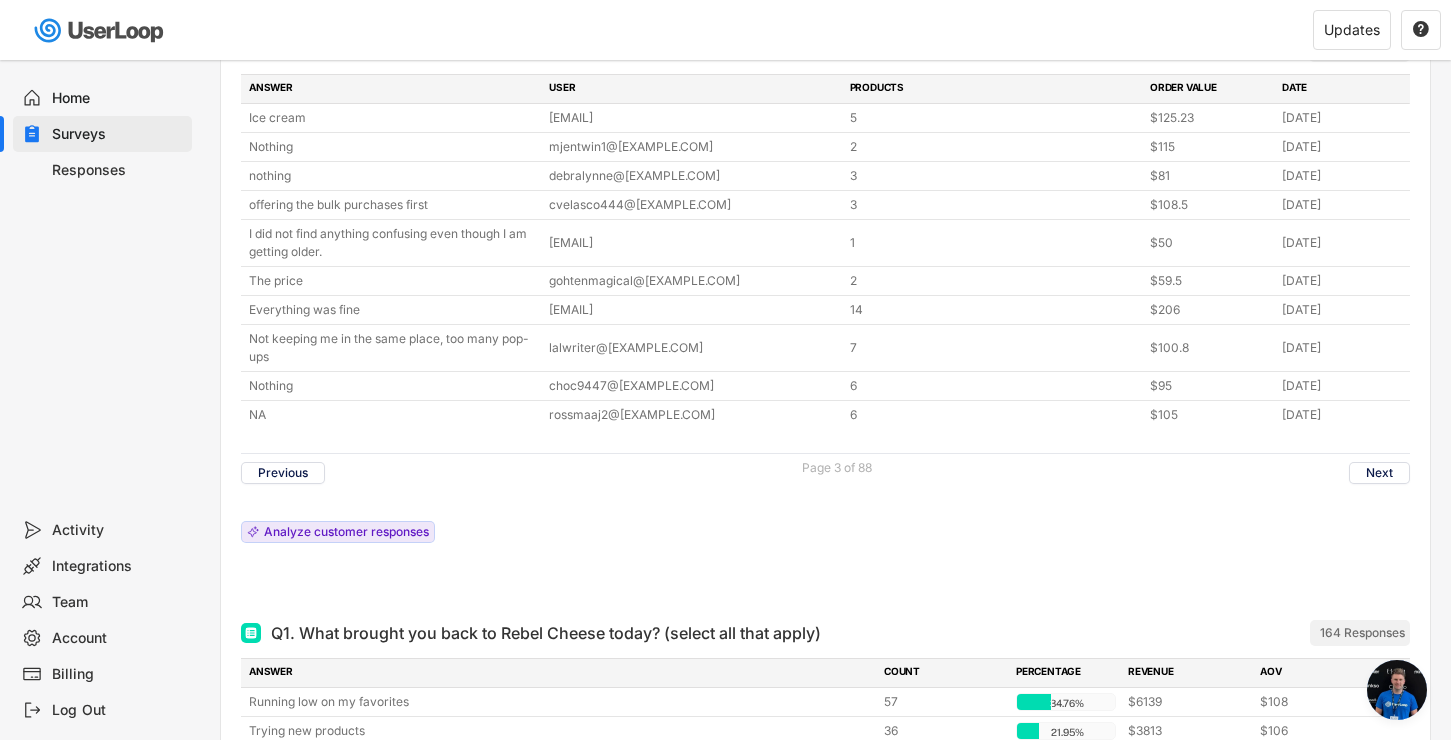 scroll, scrollTop: 3949, scrollLeft: 0, axis: vertical 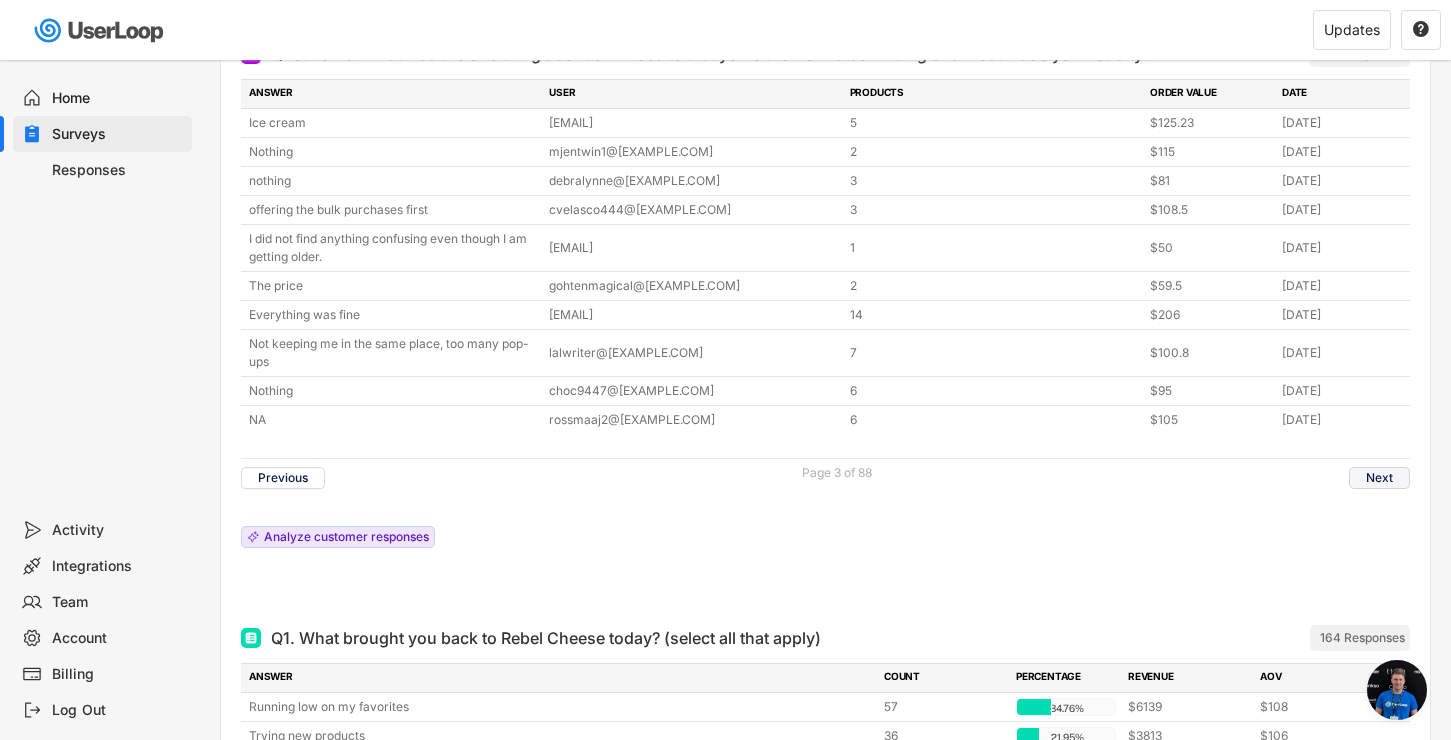 click on "Next" at bounding box center (1379, 478) 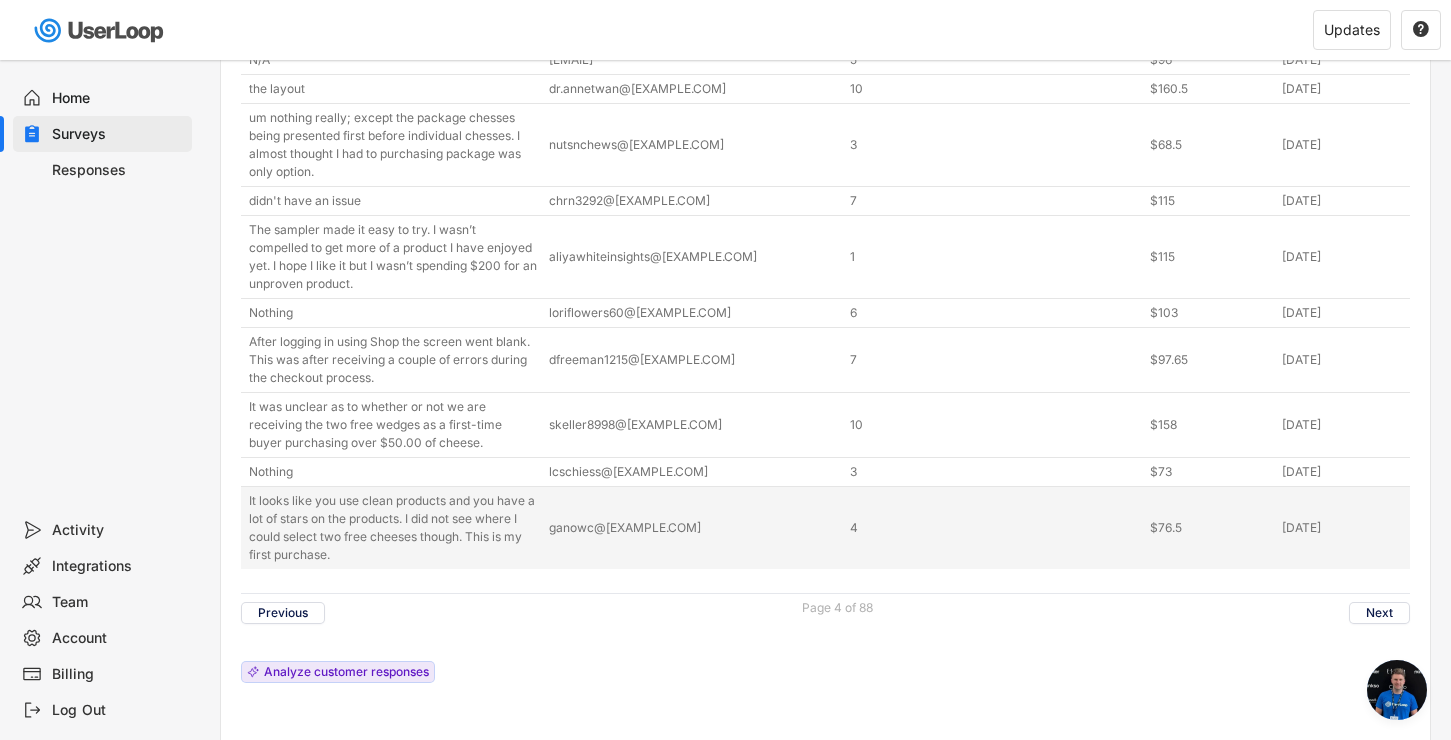 scroll, scrollTop: 4013, scrollLeft: 0, axis: vertical 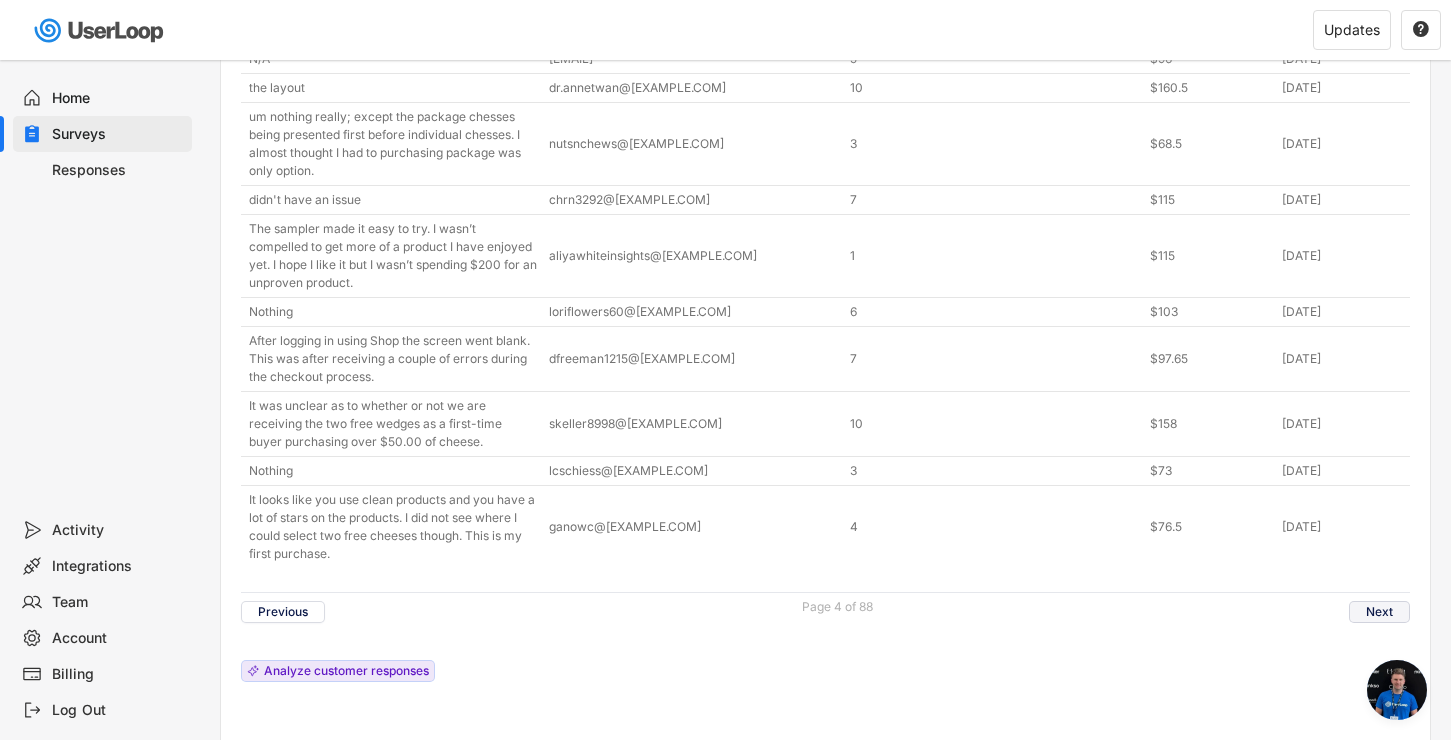 click on "Next" at bounding box center (1379, 612) 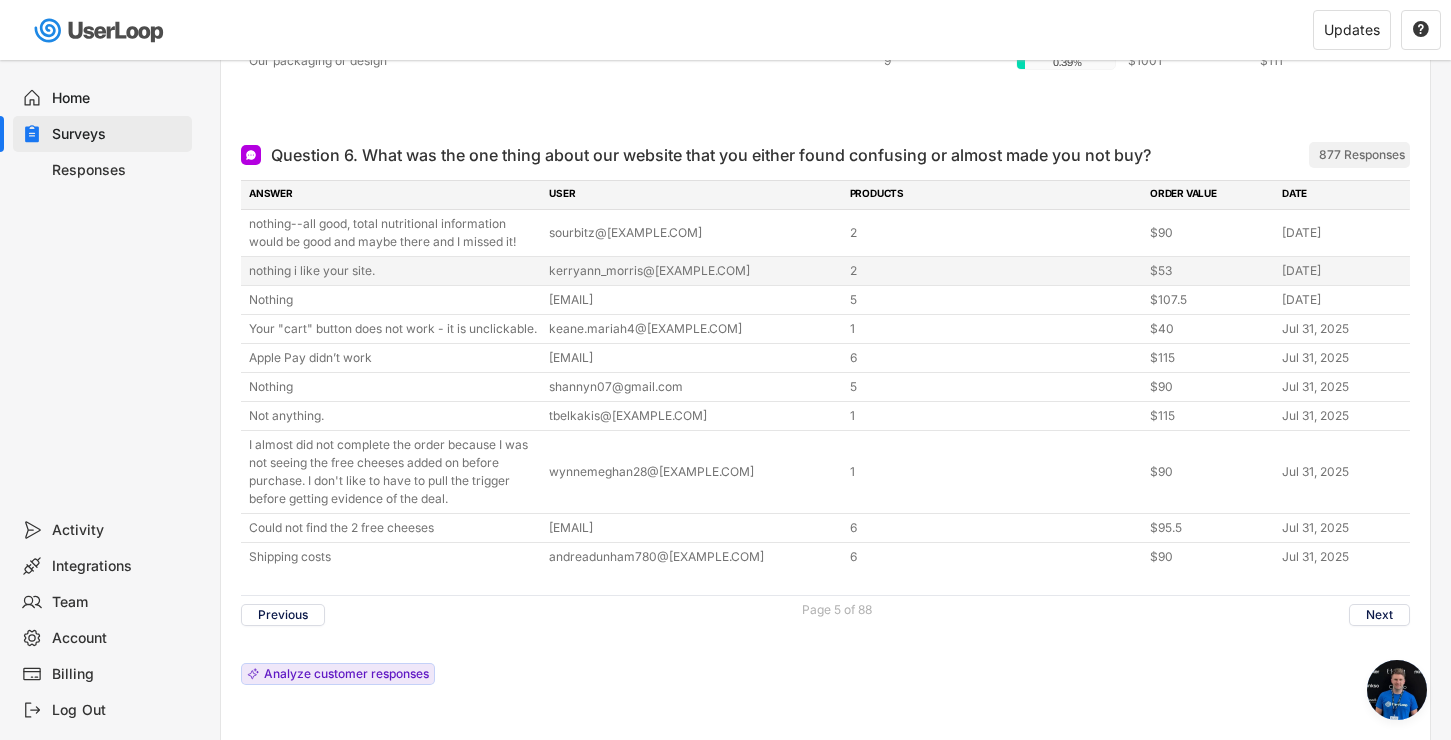 scroll, scrollTop: 3868, scrollLeft: 0, axis: vertical 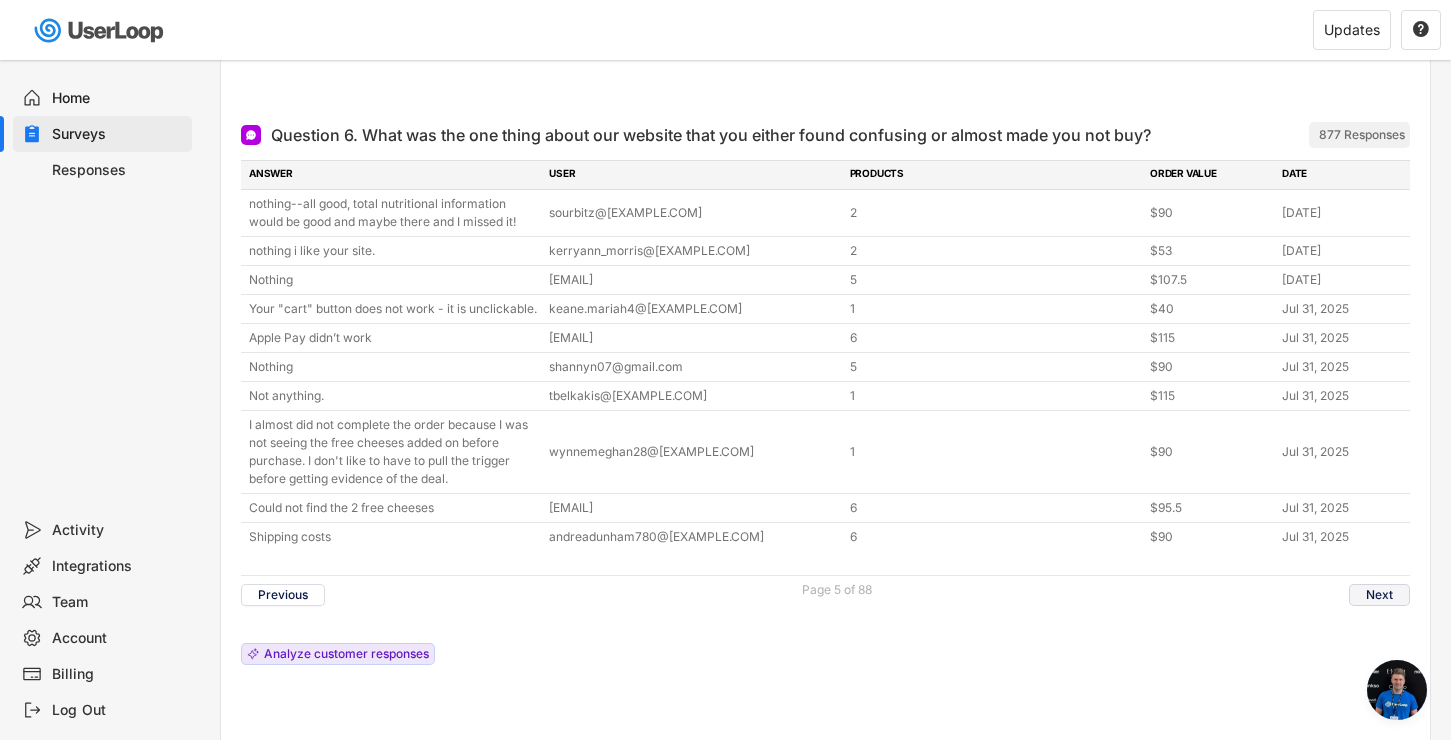 click on "Next" at bounding box center (1379, 595) 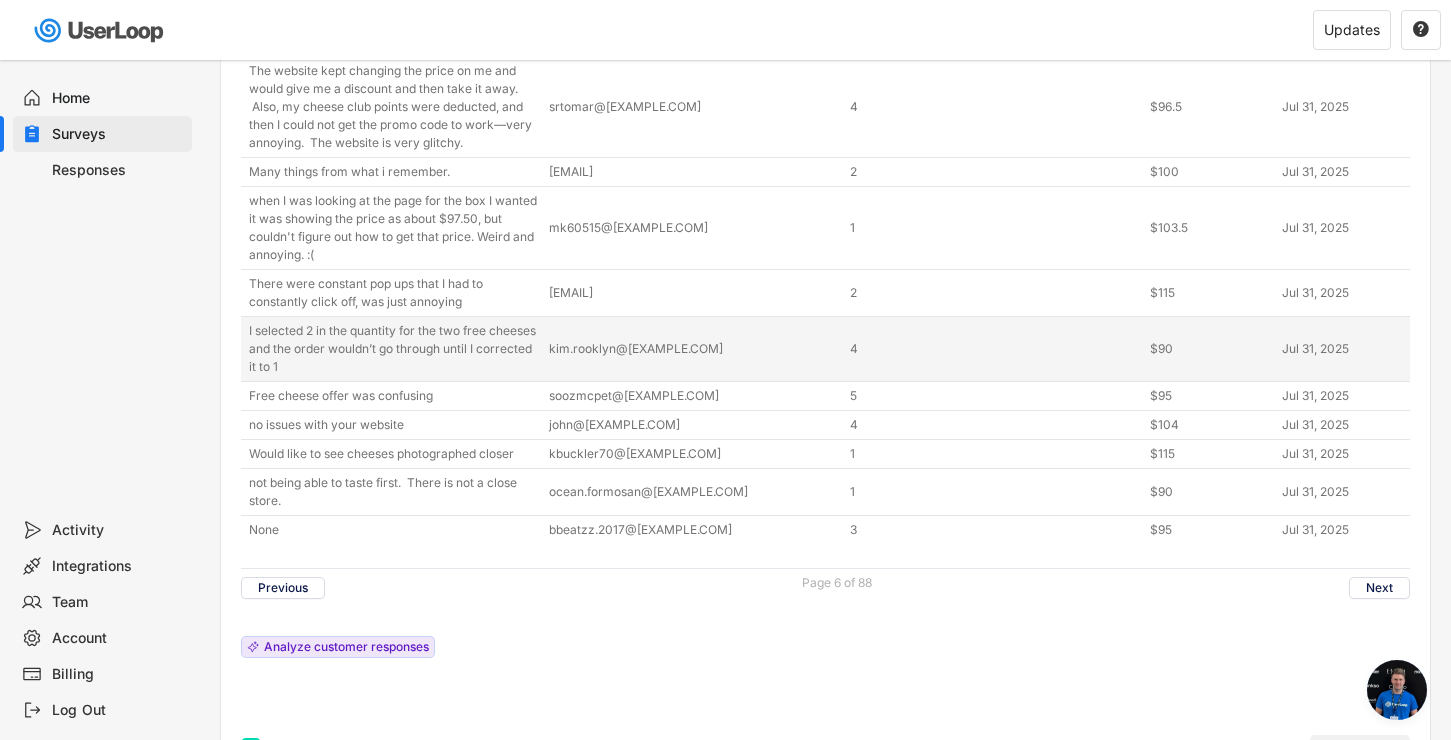 scroll, scrollTop: 4005, scrollLeft: 0, axis: vertical 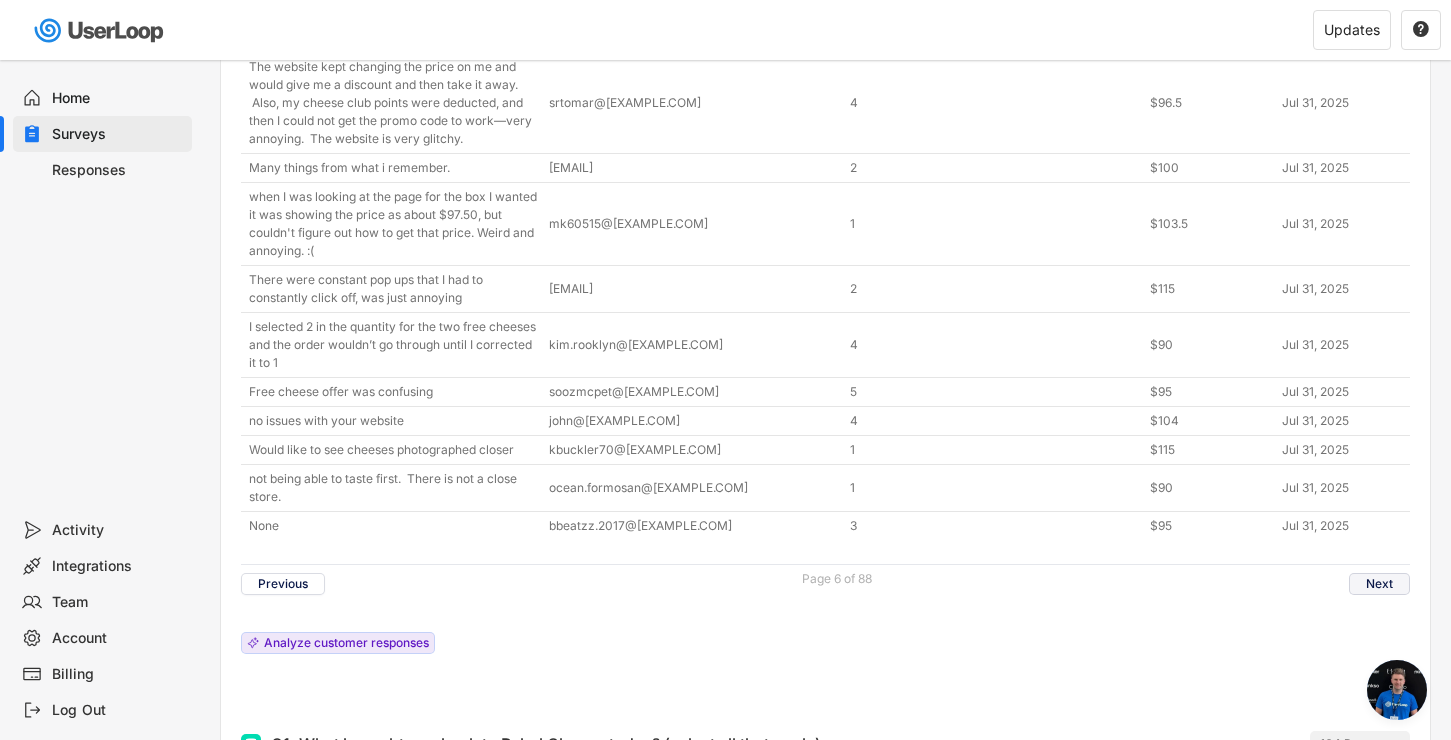 click on "Next" at bounding box center [1379, 584] 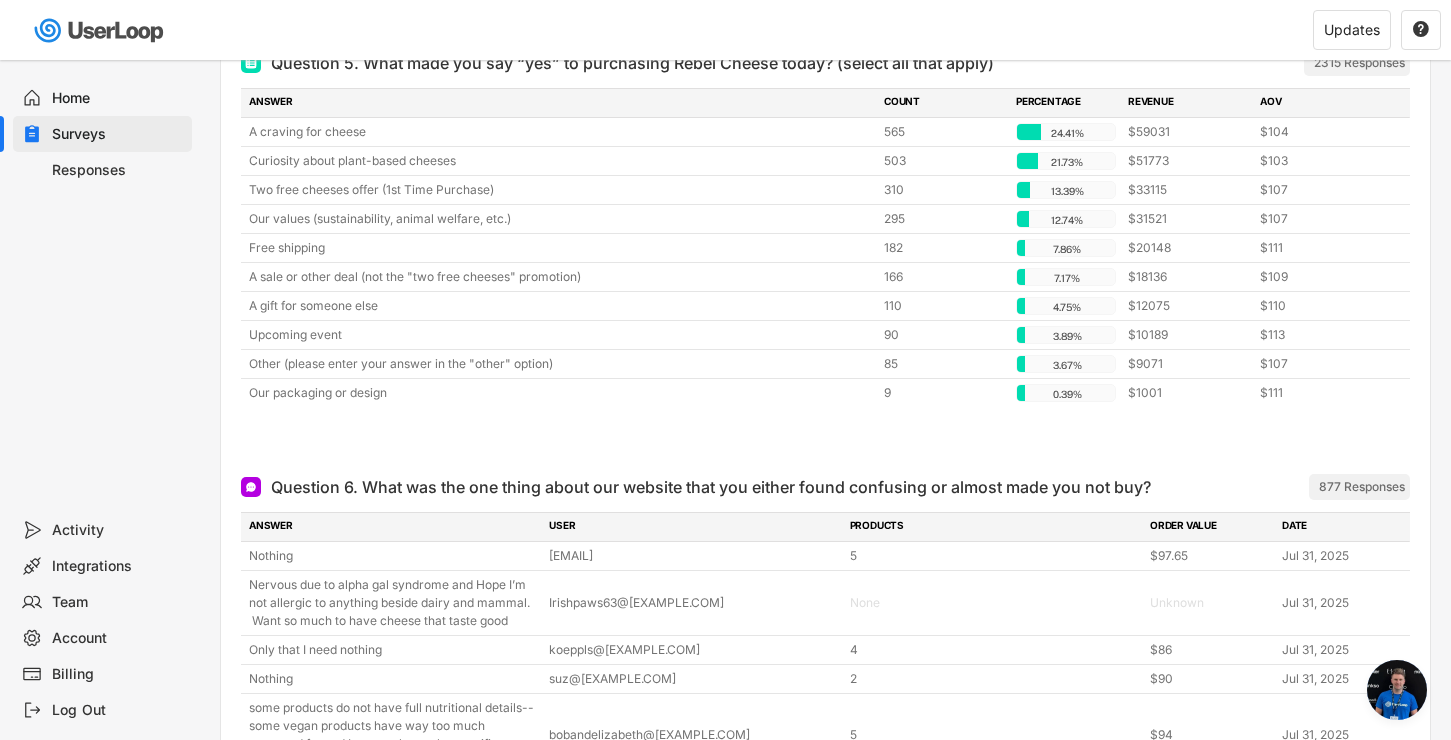 scroll, scrollTop: 3509, scrollLeft: 0, axis: vertical 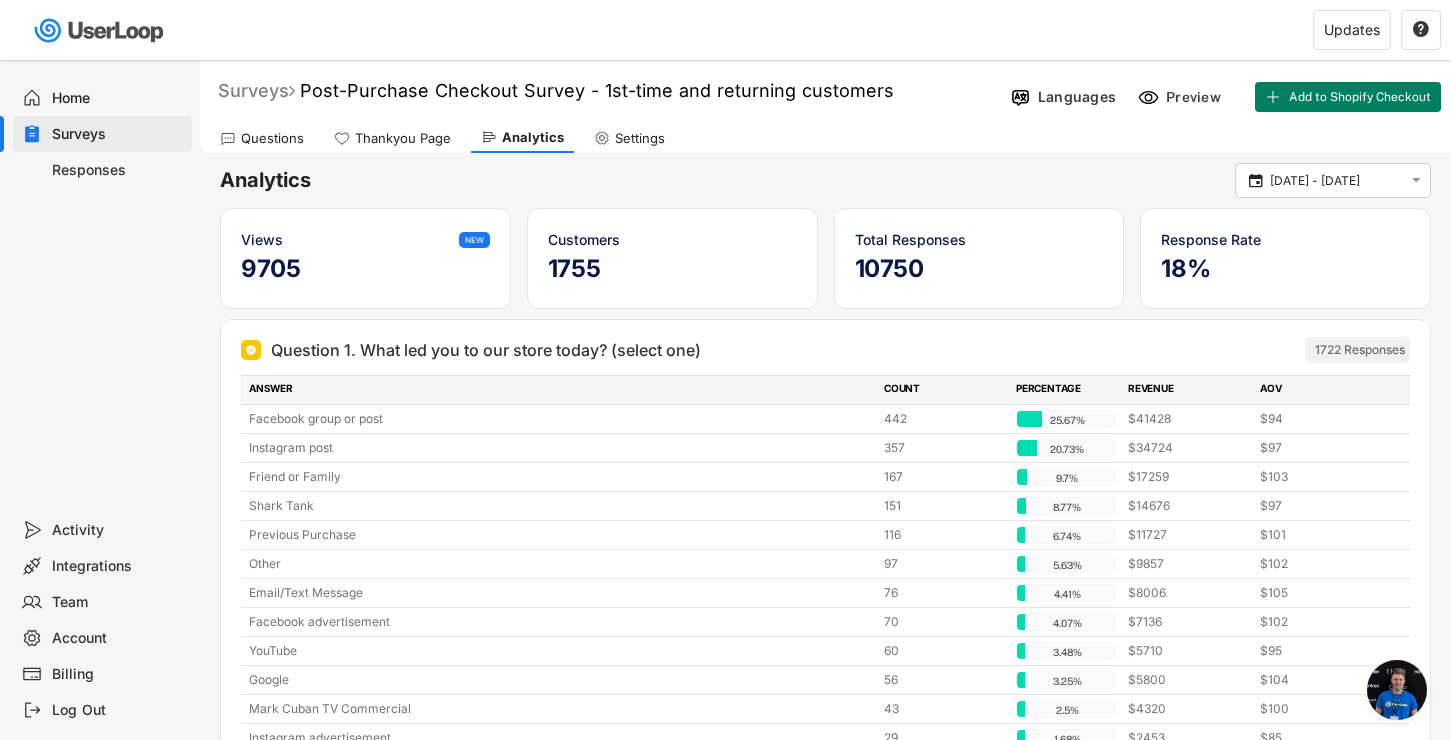 click on "Surveys" at bounding box center [256, 90] 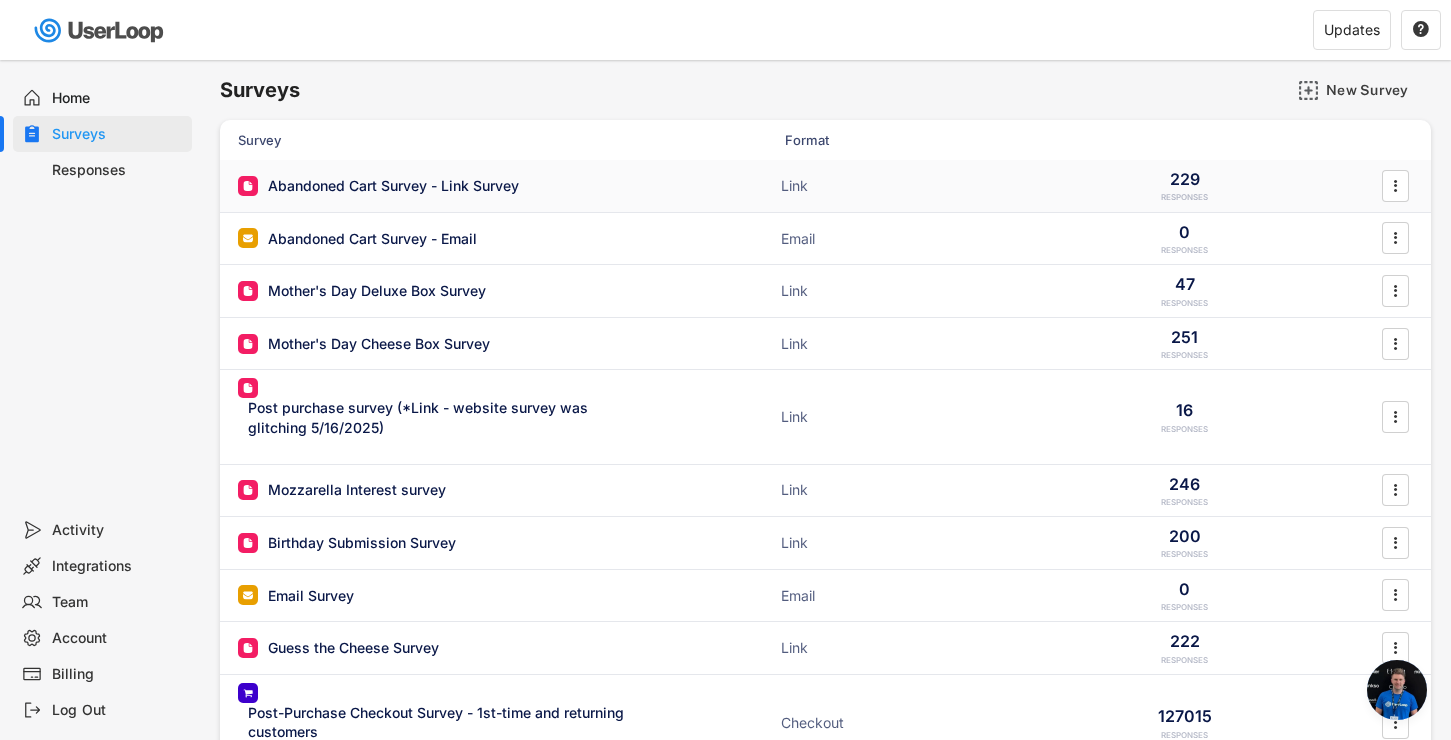 click on "Abandoned Cart Survey - Link Survey" at bounding box center (393, 186) 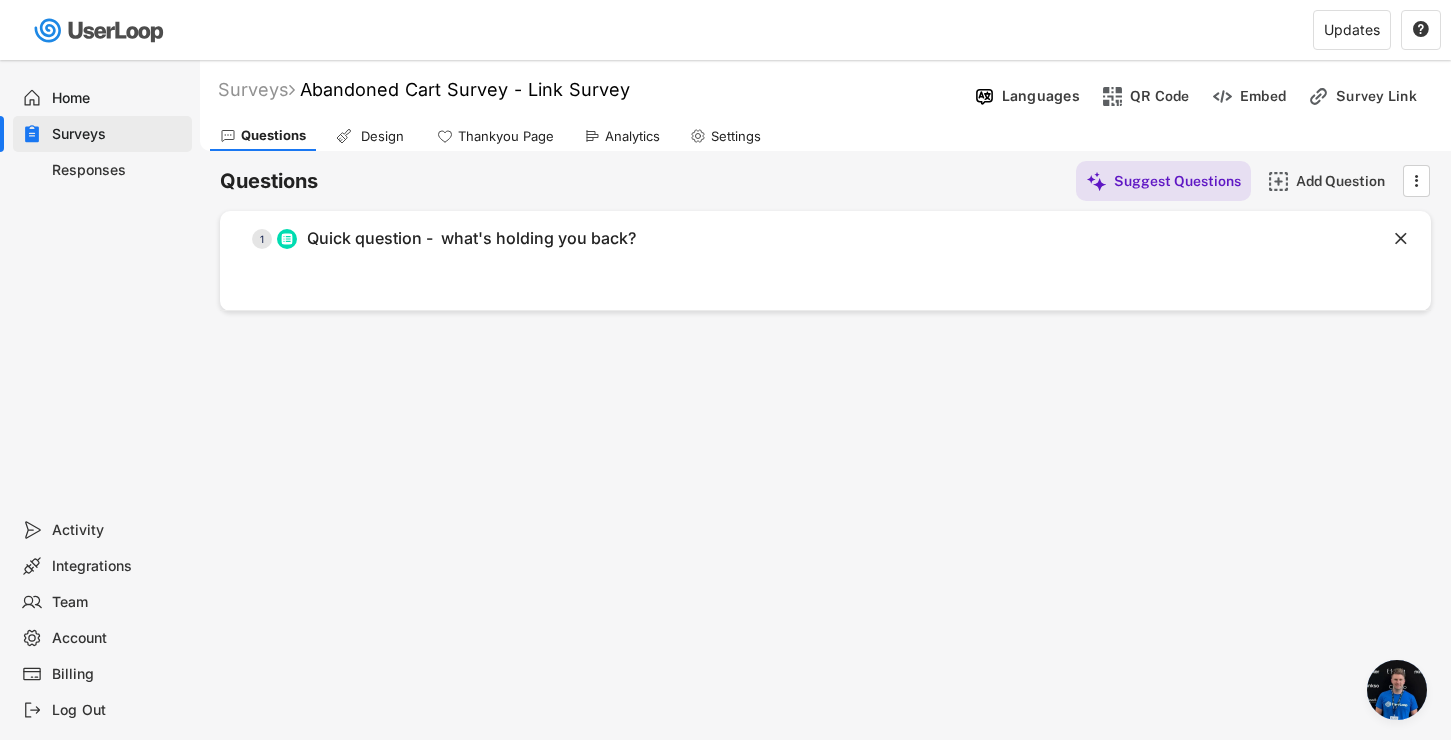 click on "Analytics" at bounding box center [622, 136] 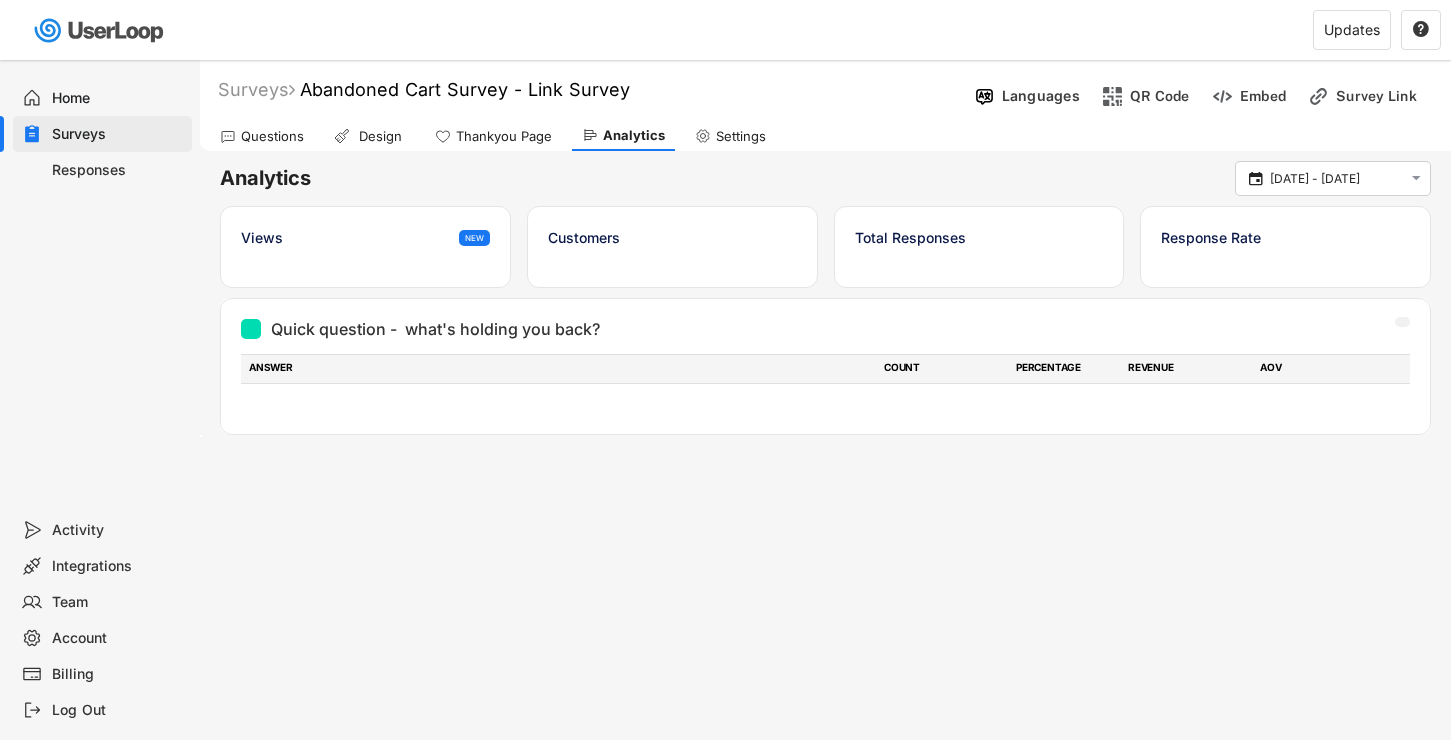 scroll, scrollTop: 0, scrollLeft: 0, axis: both 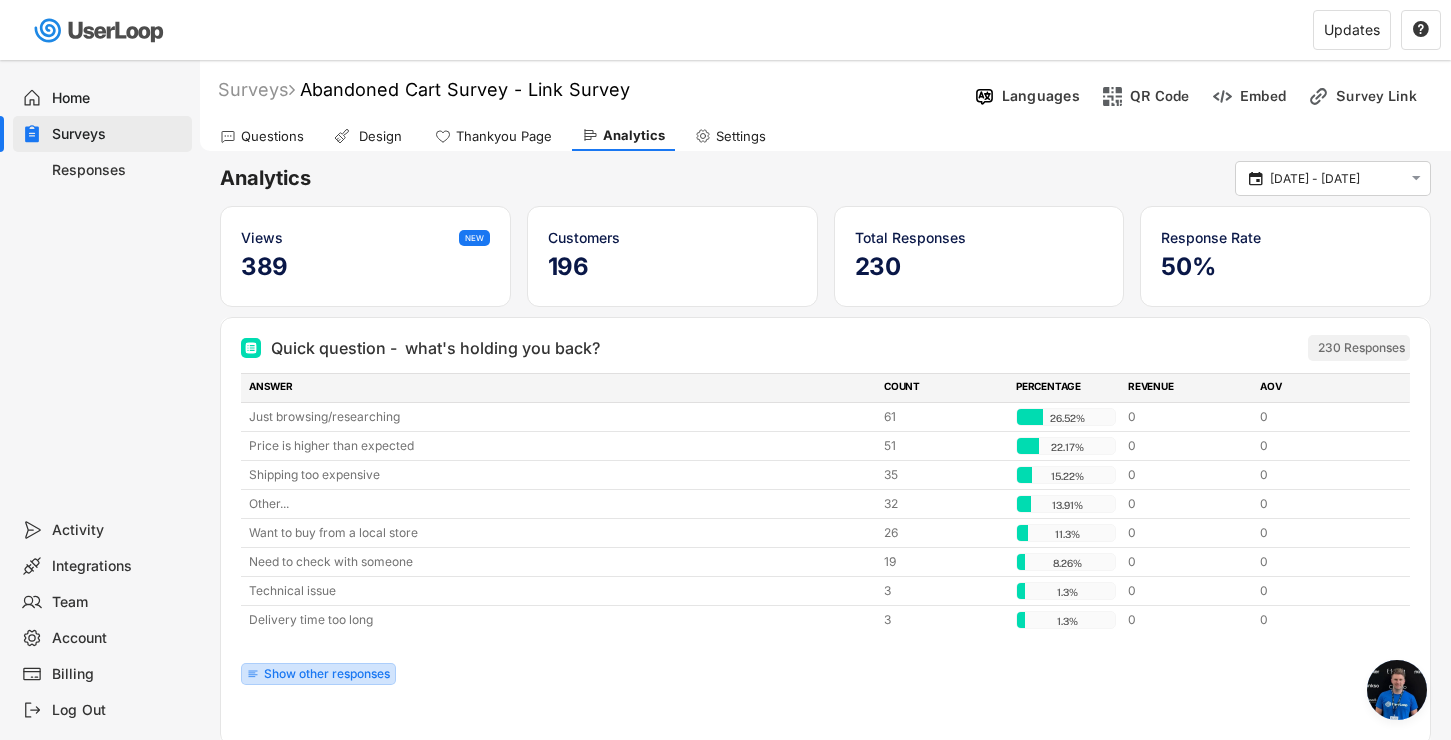 click on "Show other responses" at bounding box center [327, 674] 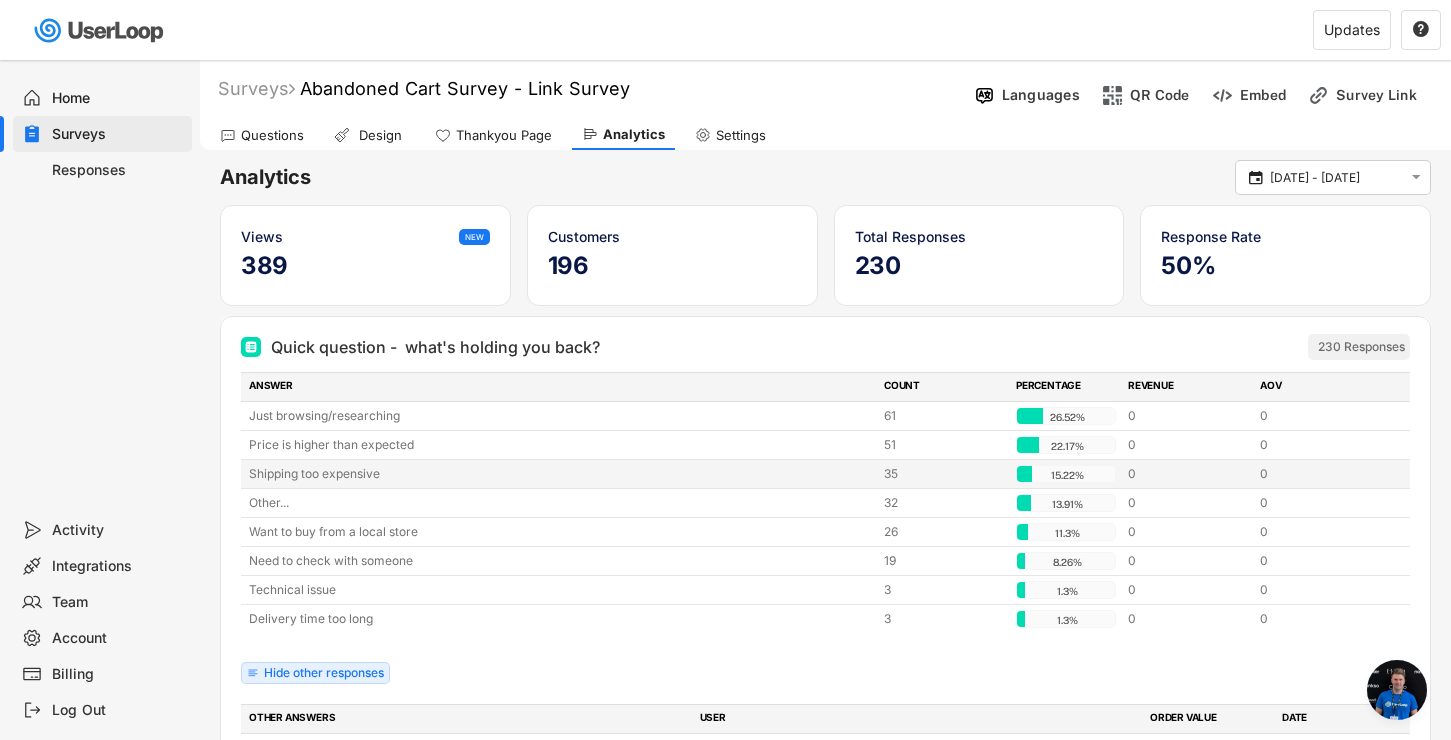 scroll, scrollTop: 0, scrollLeft: 0, axis: both 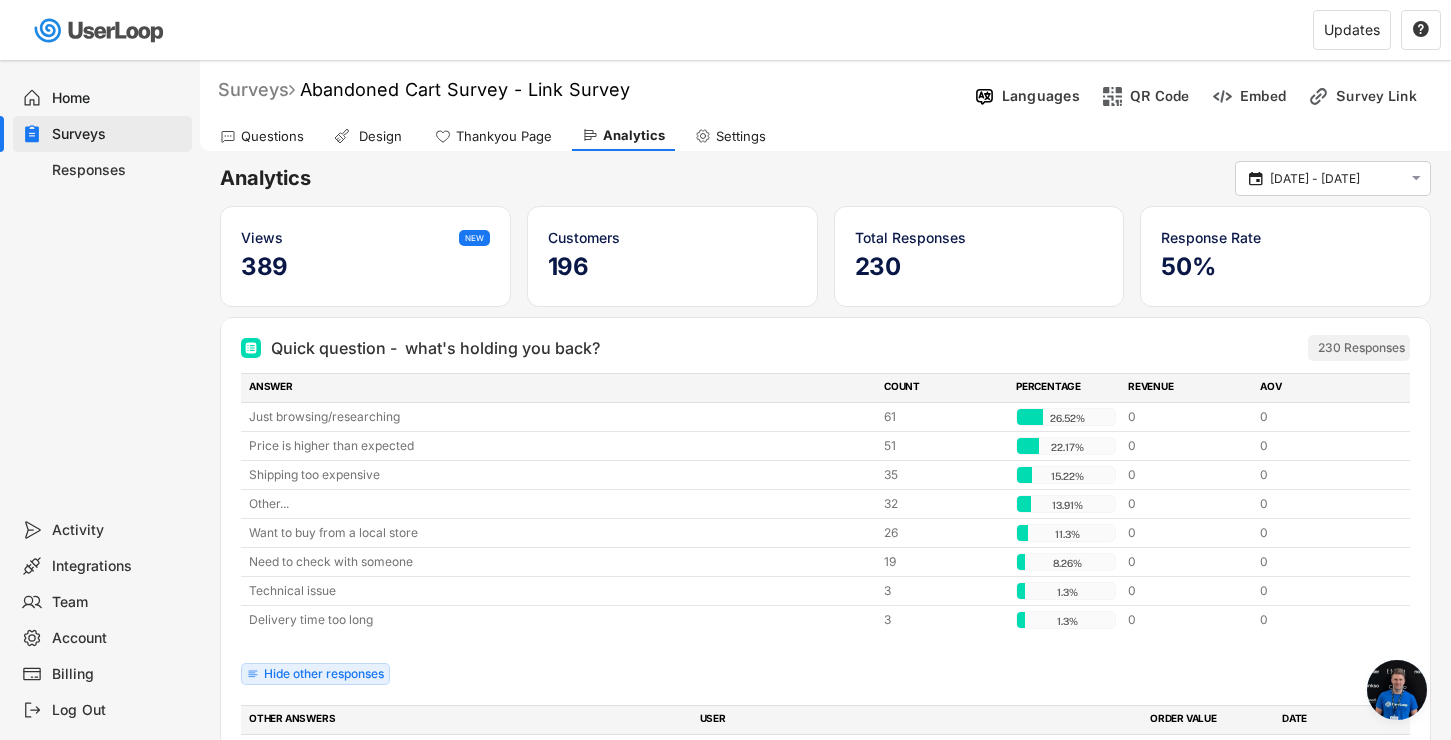 click on "Surveys" at bounding box center (256, 89) 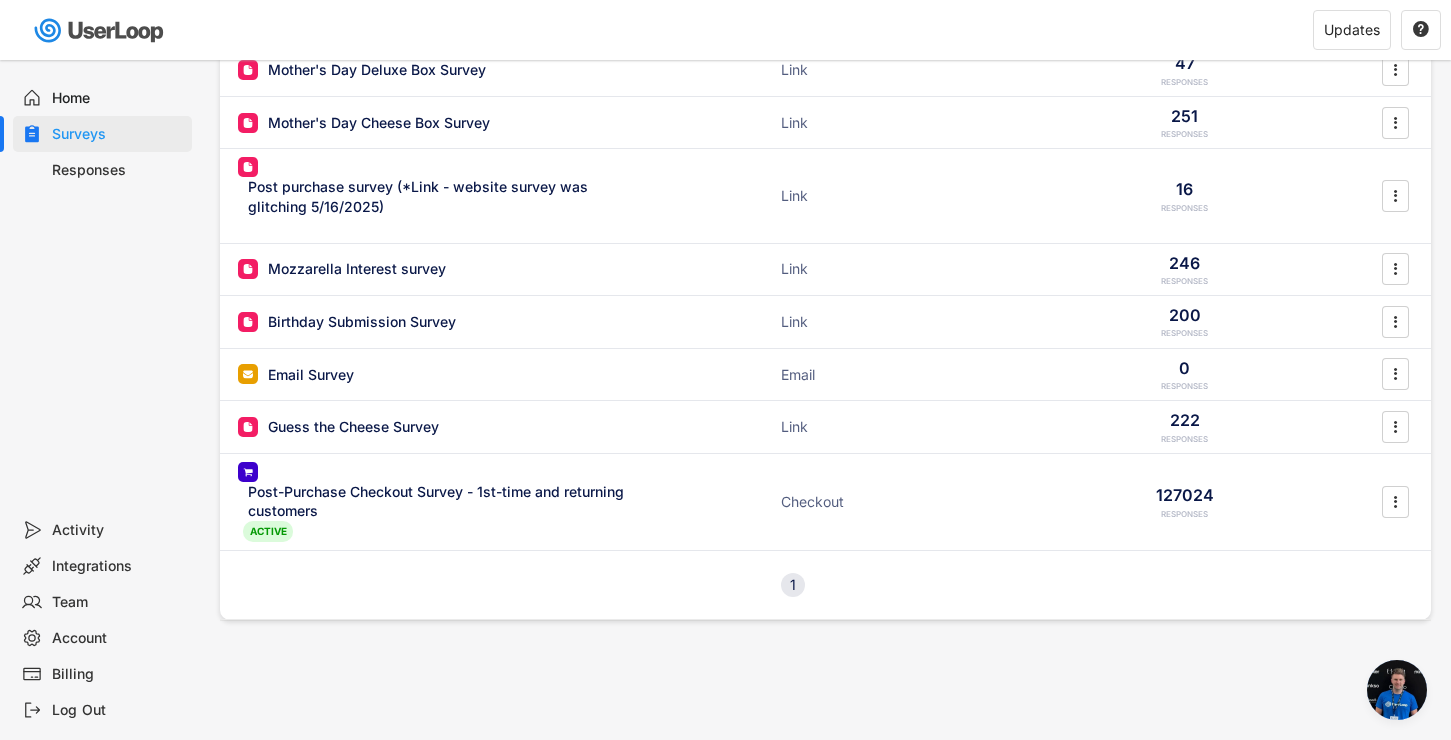 scroll, scrollTop: 344, scrollLeft: 0, axis: vertical 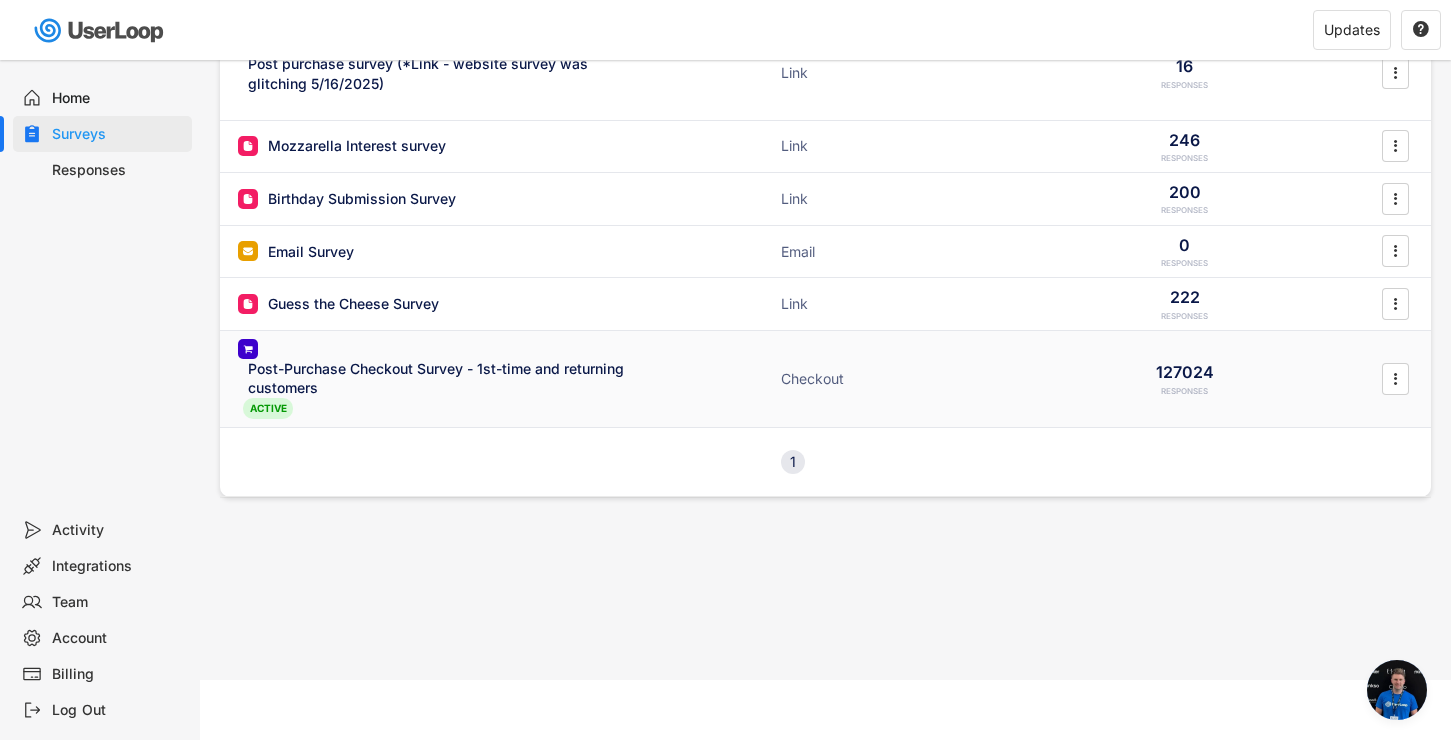click on "Post-Purchase Checkout Survey - 1st-time and returning customers" at bounding box center (443, 378) 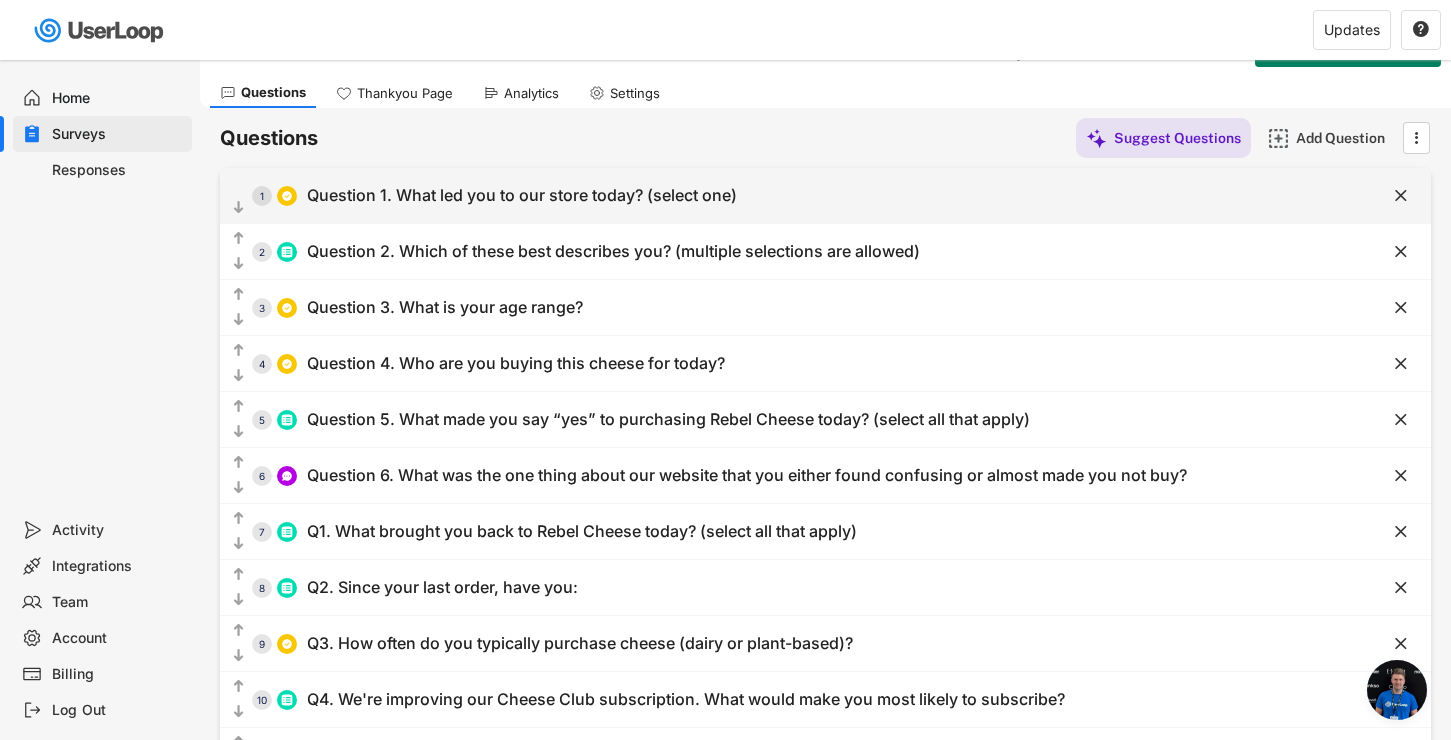 scroll, scrollTop: 0, scrollLeft: 0, axis: both 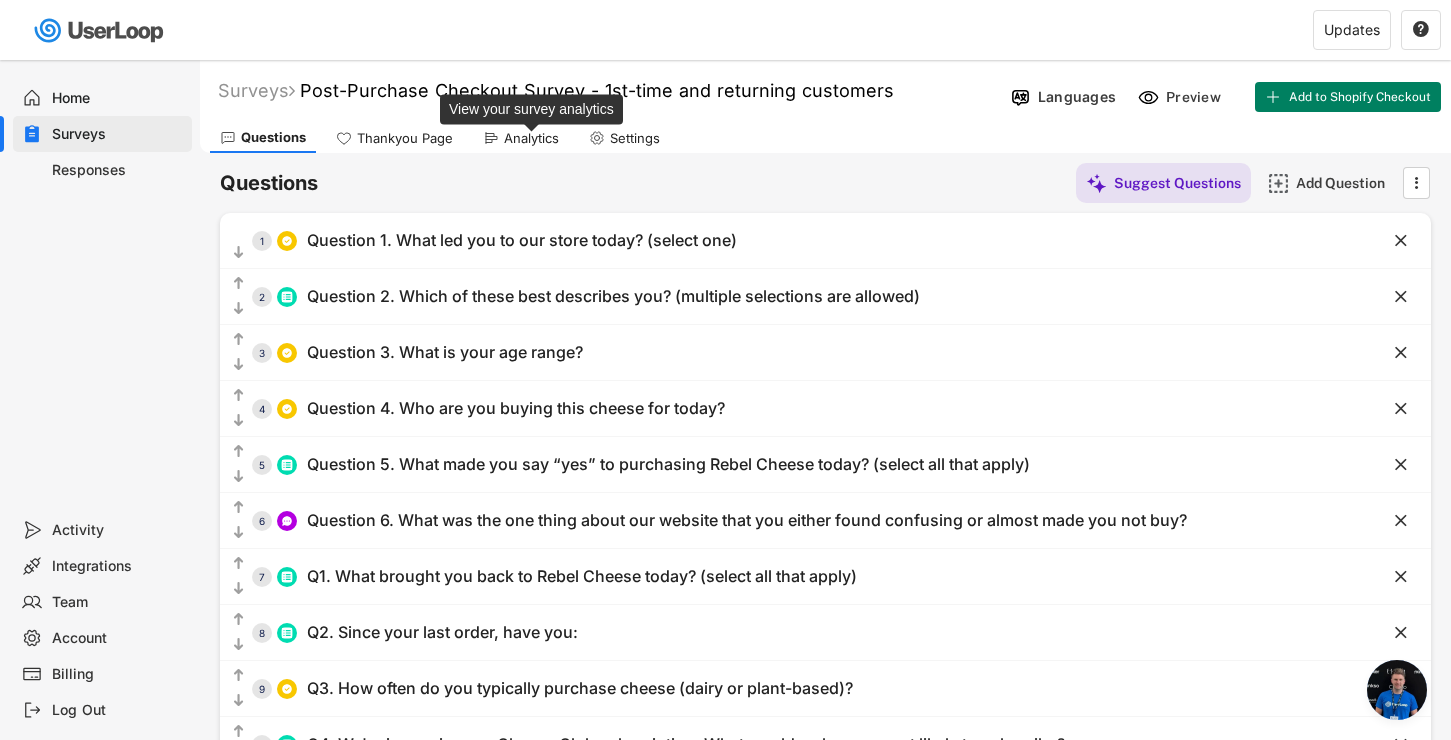 click on "Analytics" at bounding box center (531, 138) 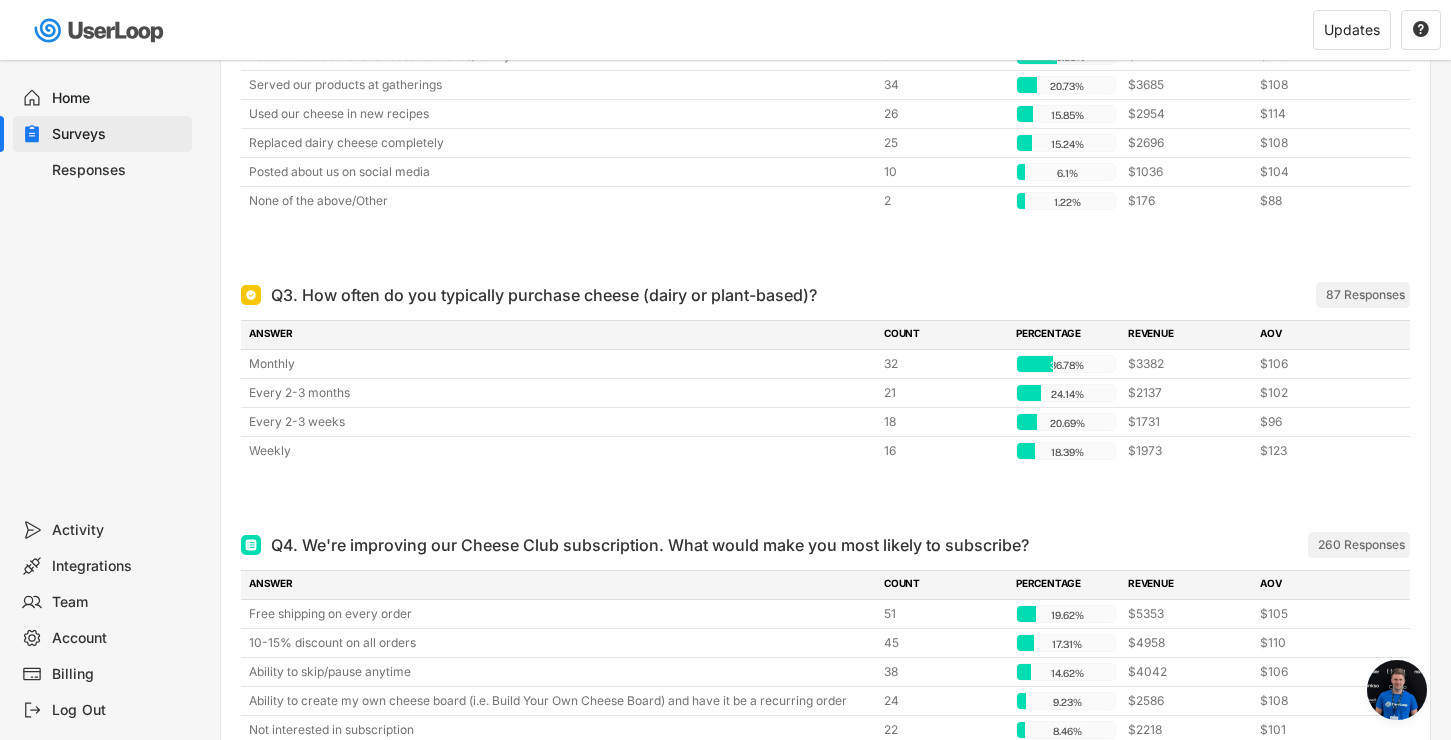 scroll, scrollTop: 5671, scrollLeft: 0, axis: vertical 